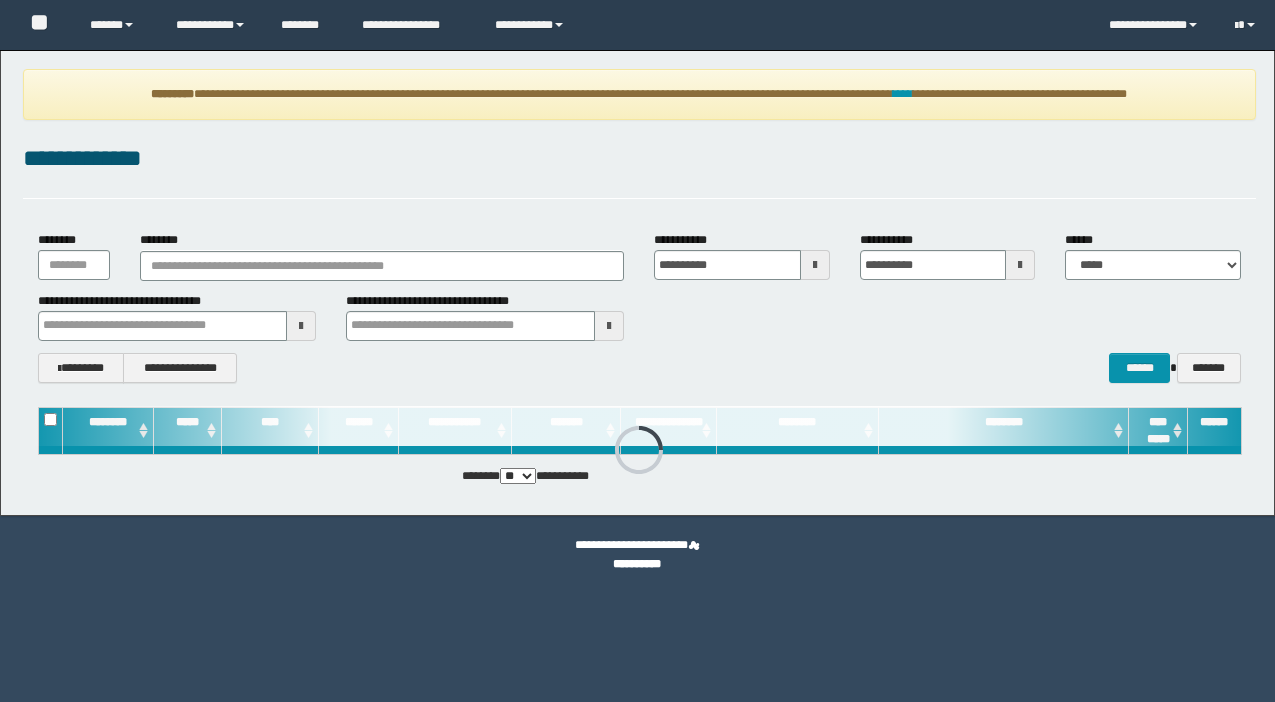 scroll, scrollTop: 0, scrollLeft: 0, axis: both 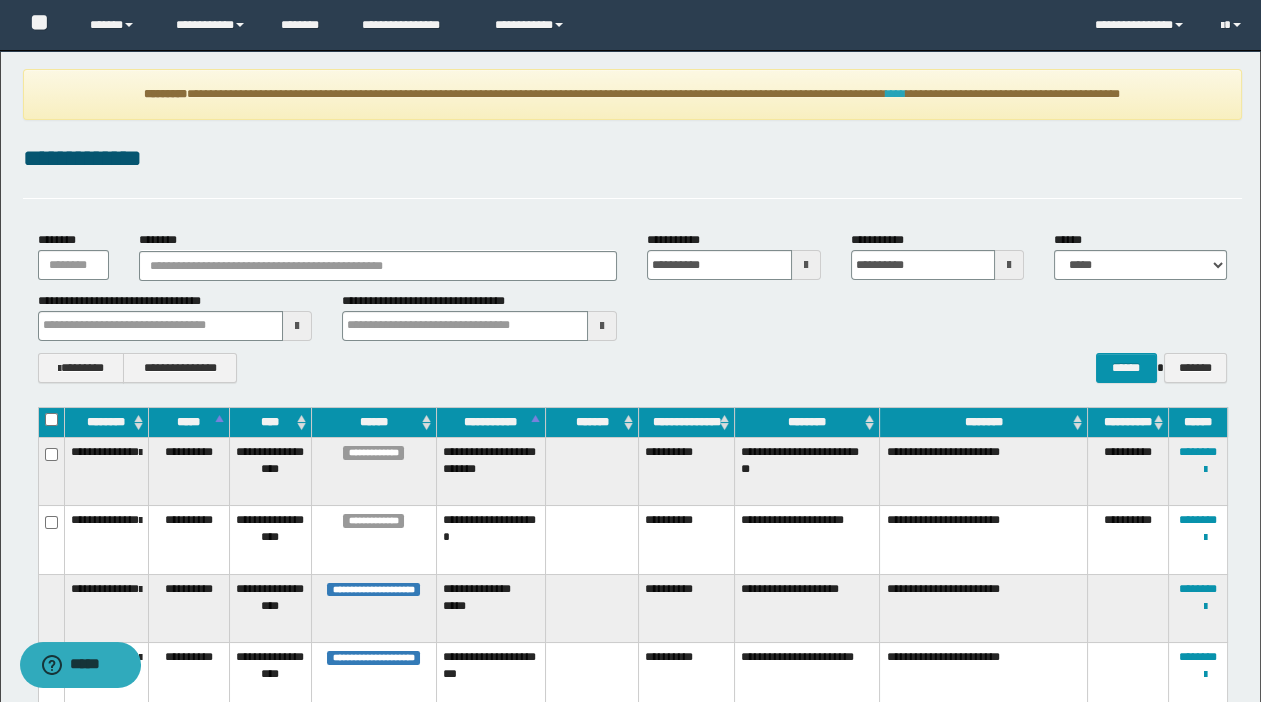 click on "****" at bounding box center (896, 94) 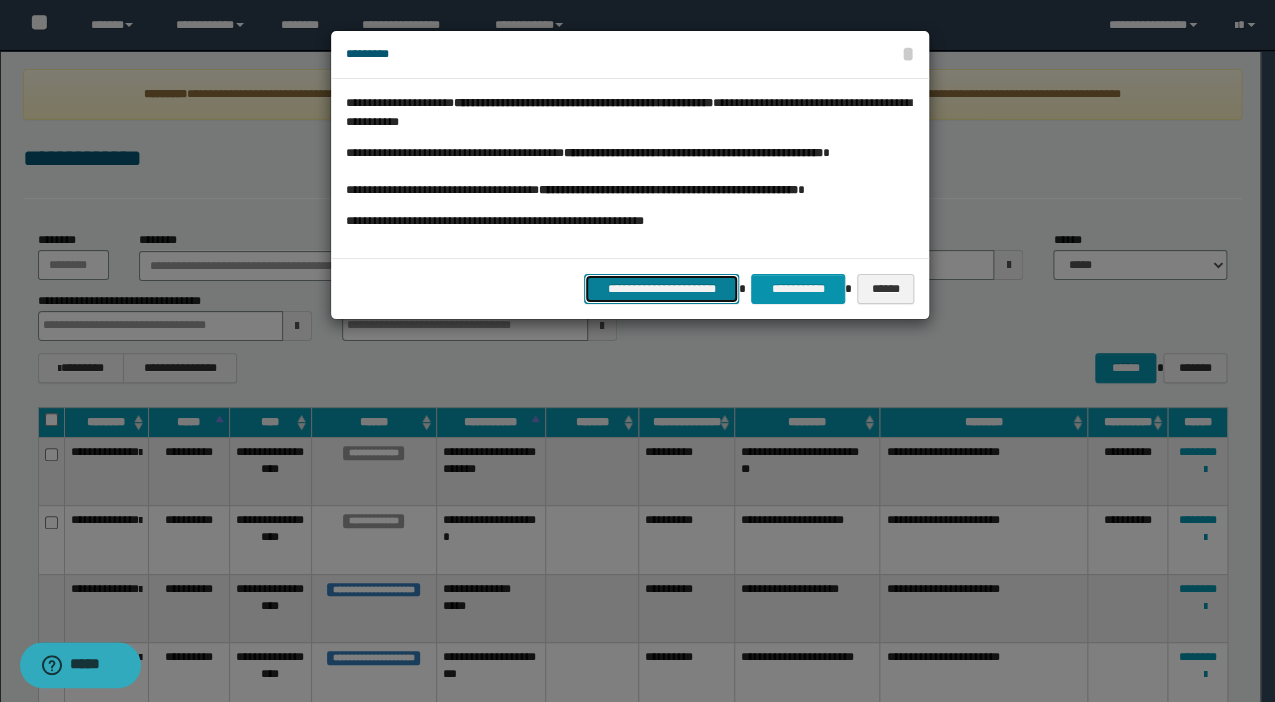 click on "**********" at bounding box center [661, 289] 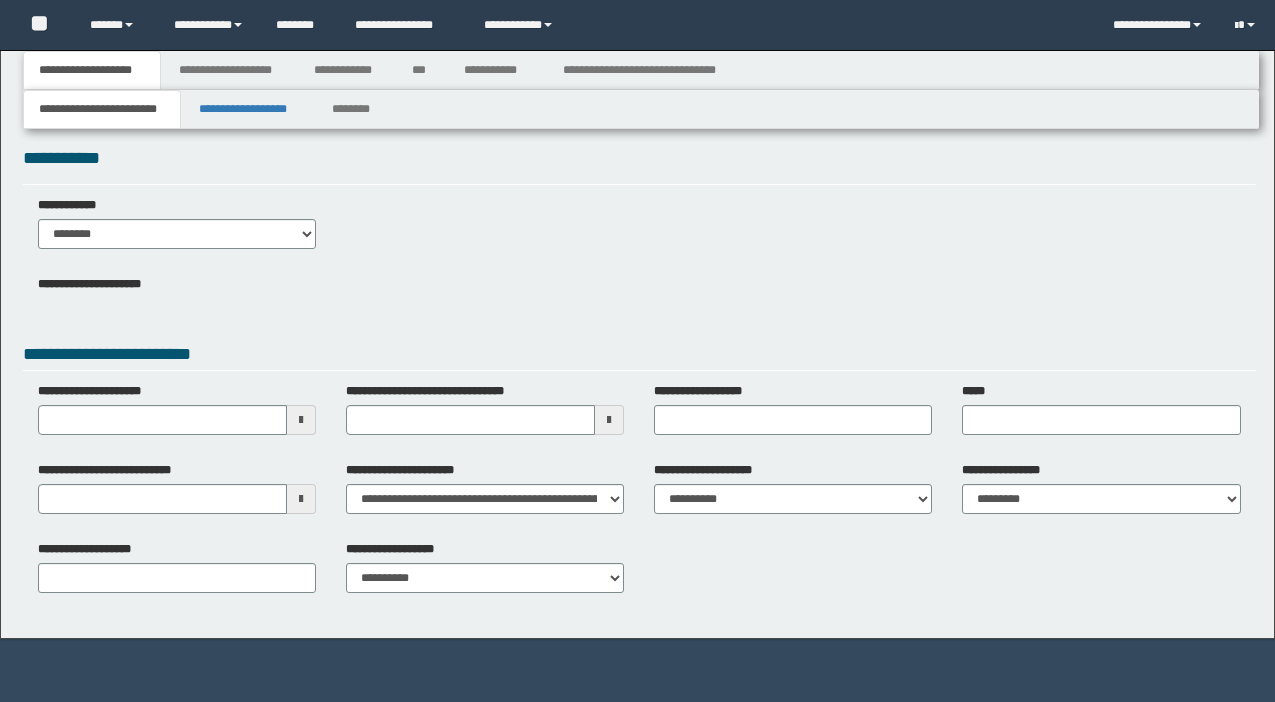 scroll, scrollTop: 0, scrollLeft: 0, axis: both 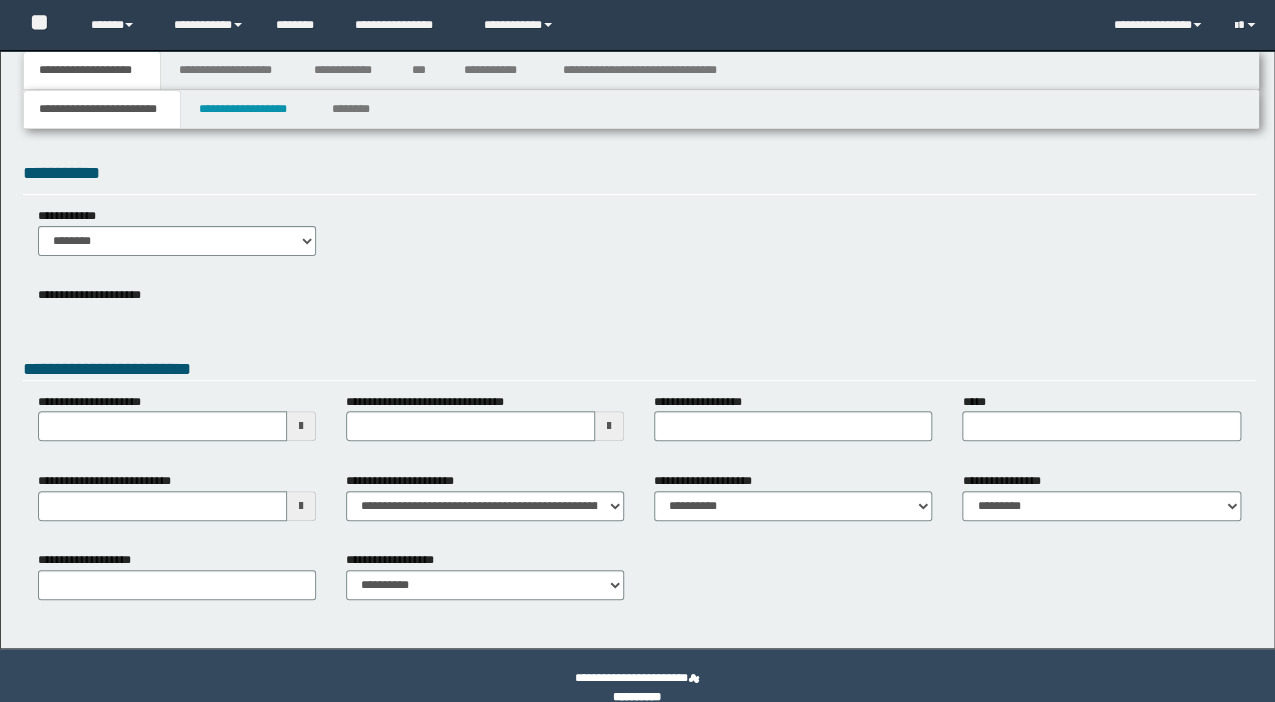 type 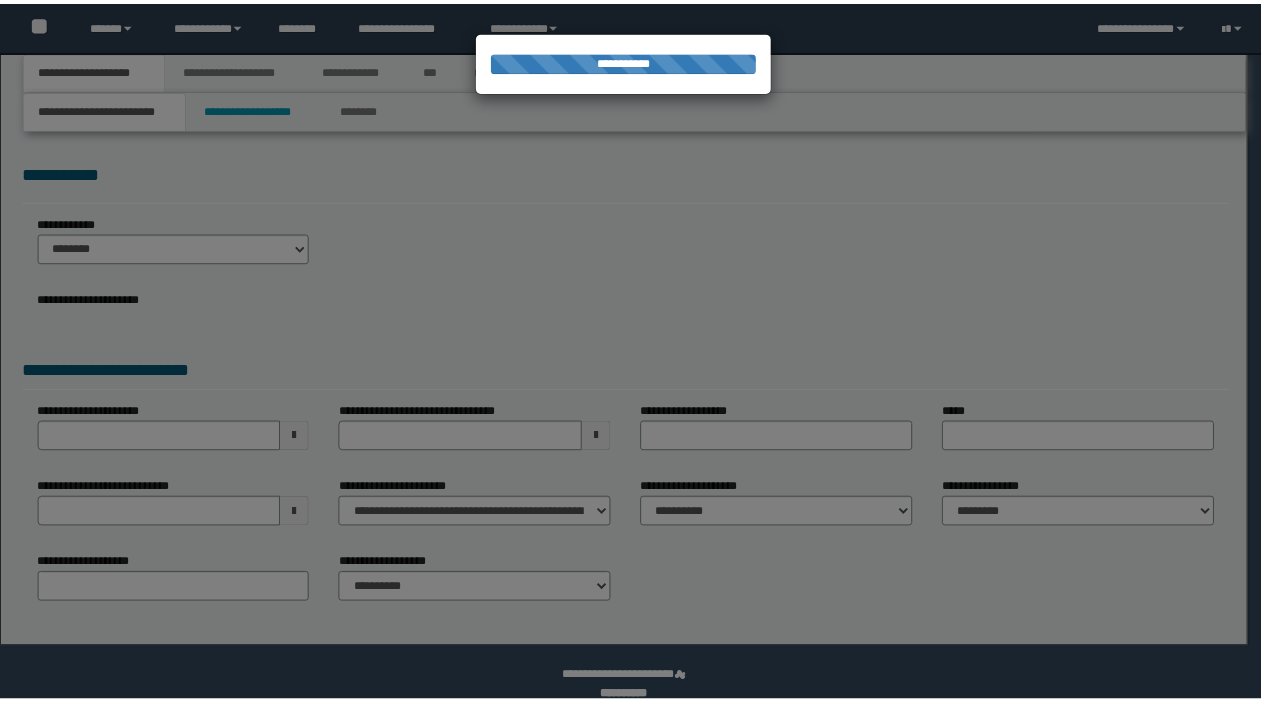 scroll, scrollTop: 0, scrollLeft: 0, axis: both 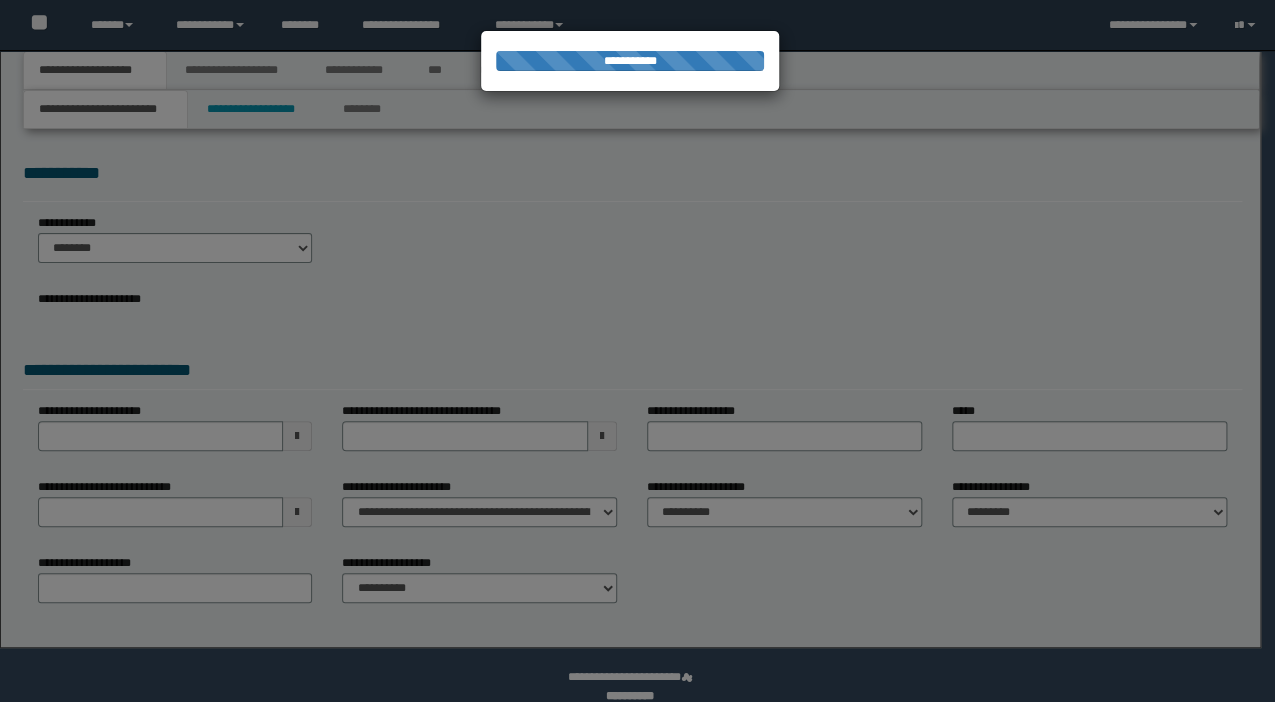 select on "*" 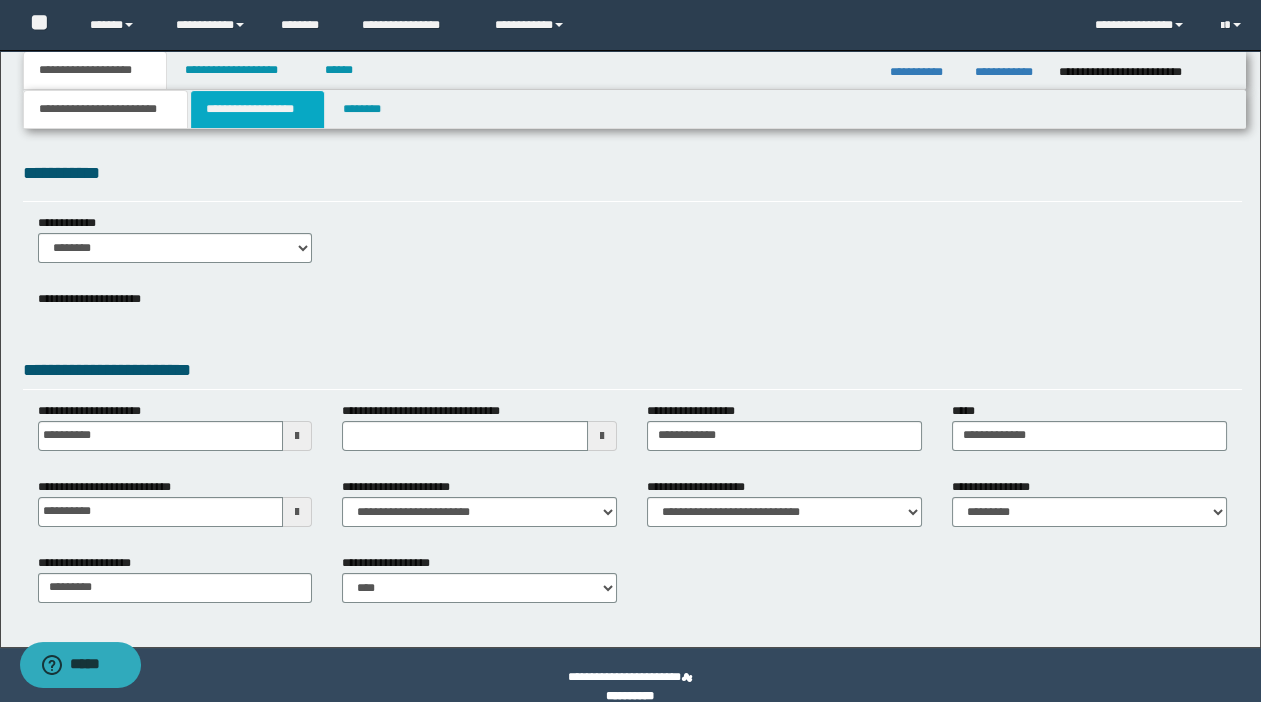 click on "**********" at bounding box center [257, 109] 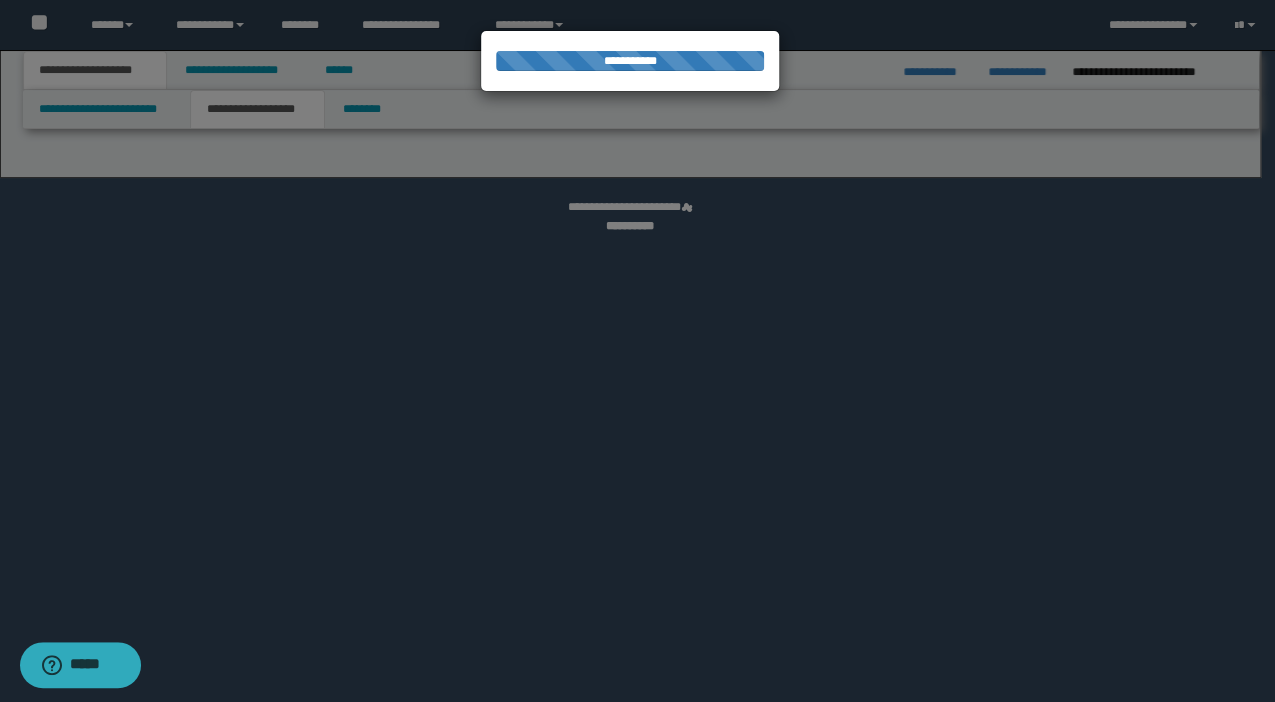 select on "*" 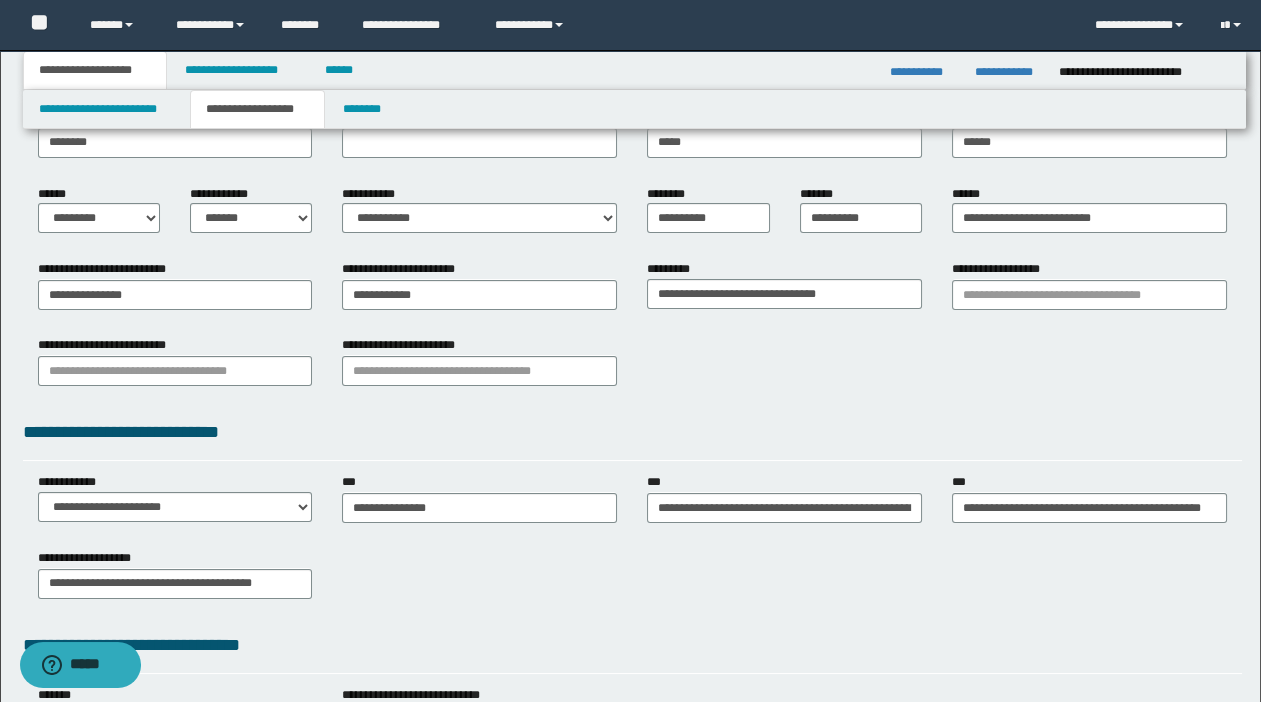 scroll, scrollTop: 360, scrollLeft: 0, axis: vertical 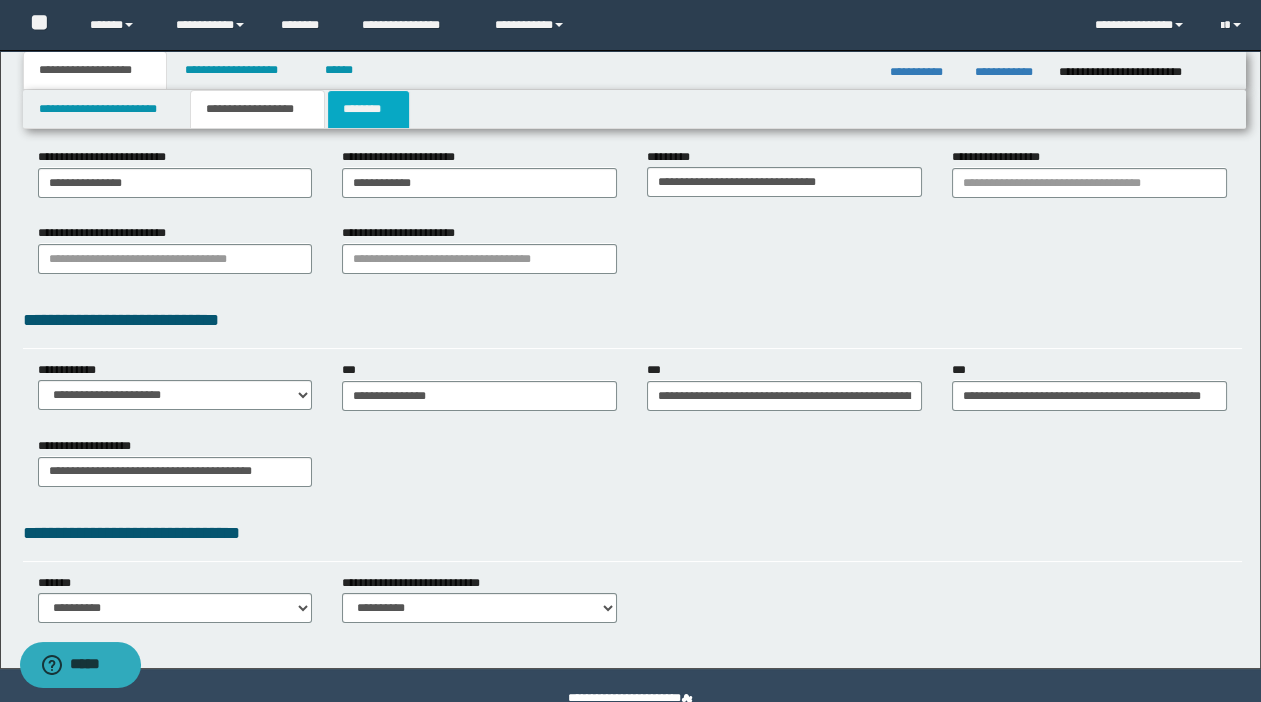click on "********" at bounding box center [368, 109] 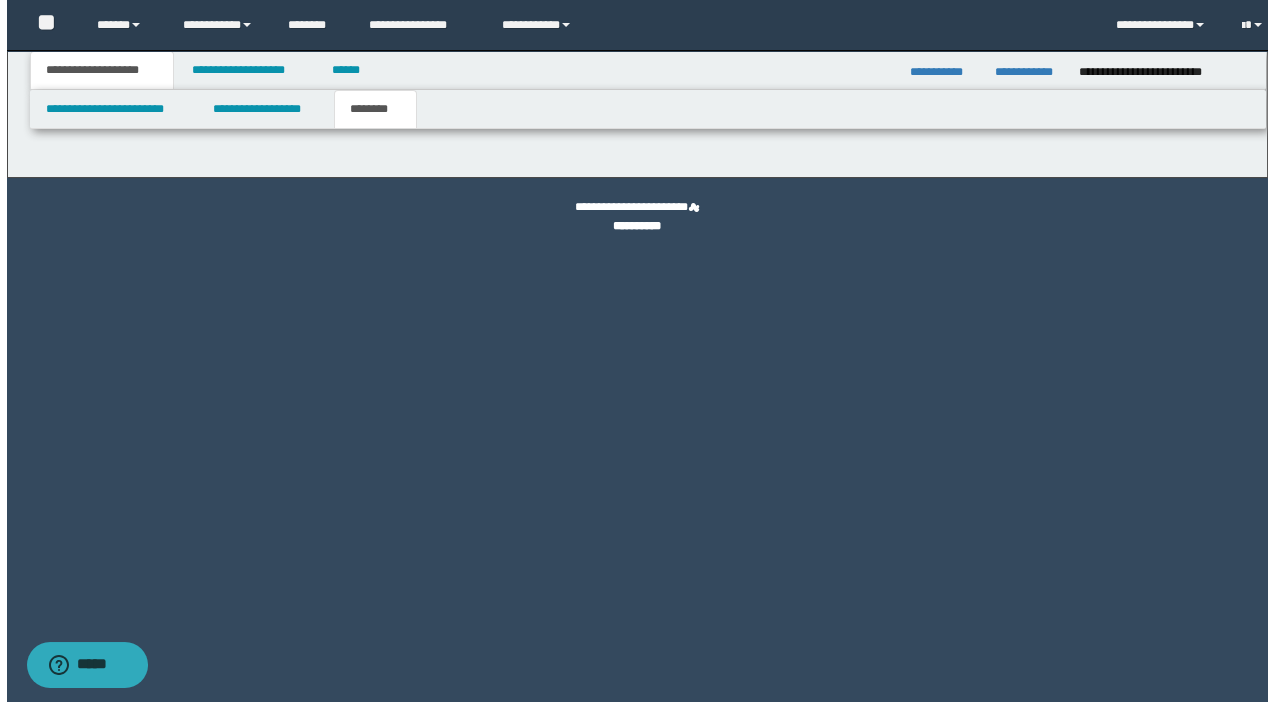 scroll, scrollTop: 0, scrollLeft: 0, axis: both 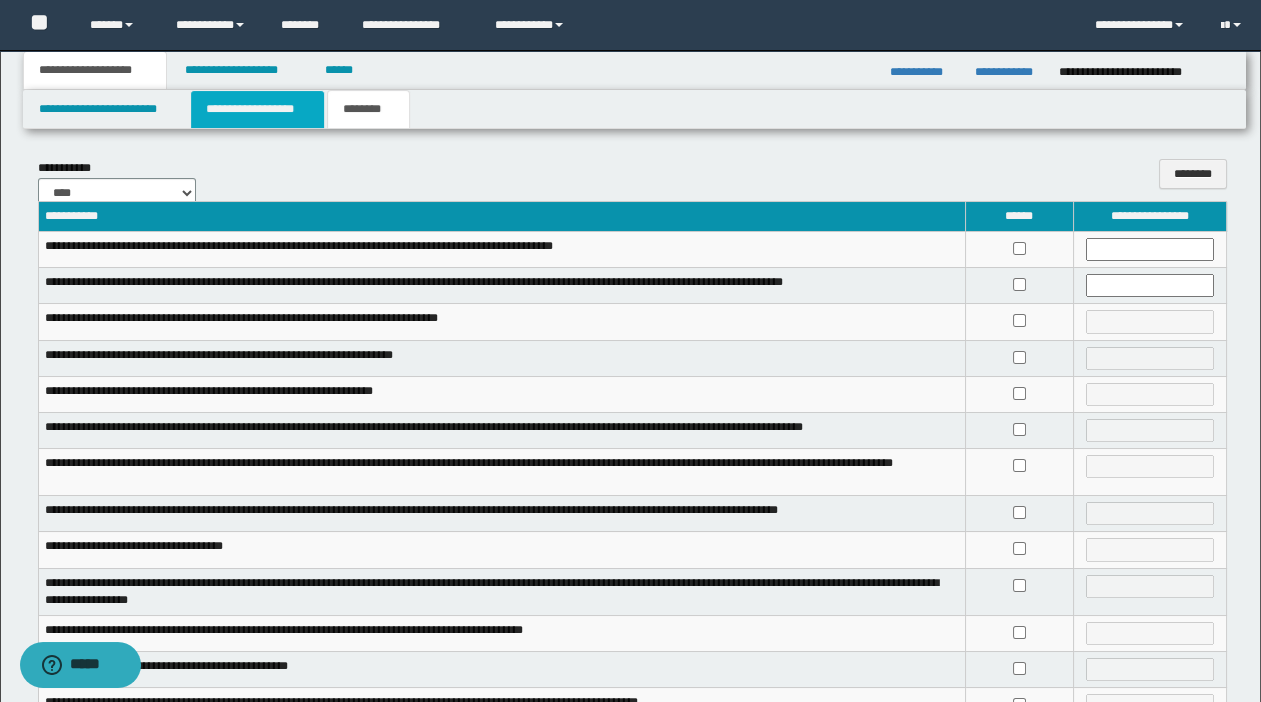 click on "**********" at bounding box center (257, 109) 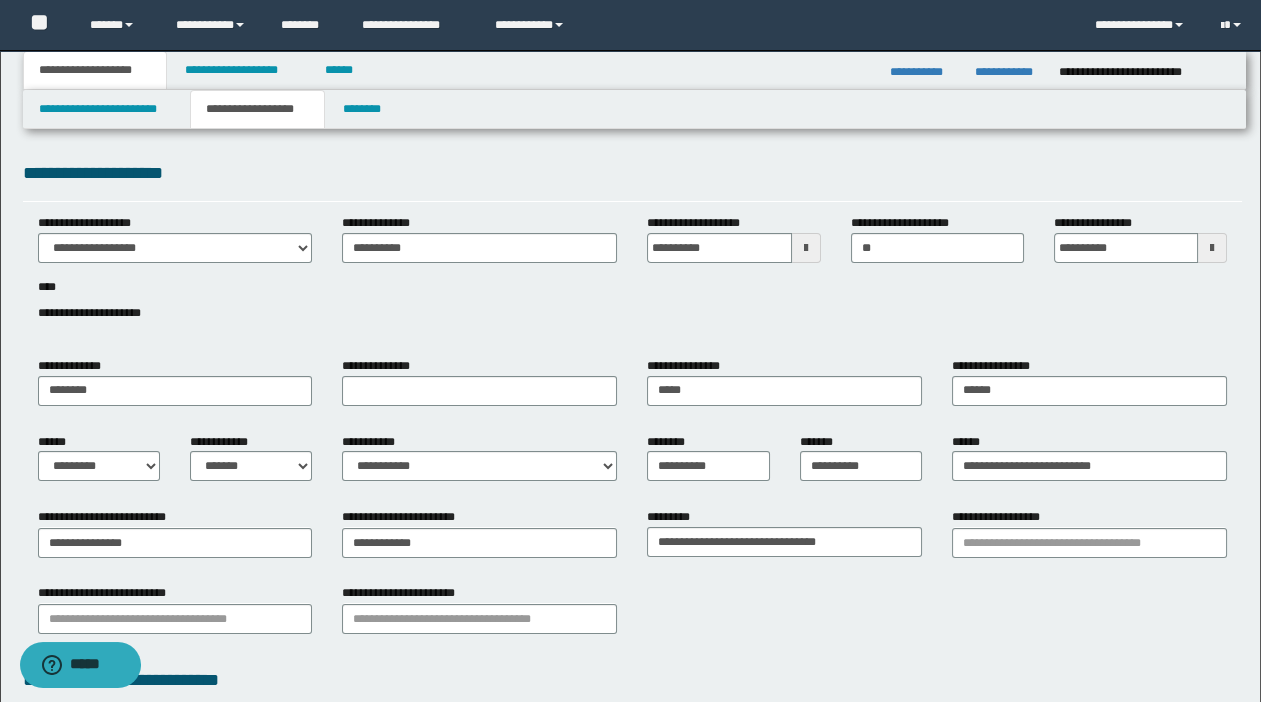 click on "**********" at bounding box center [95, 70] 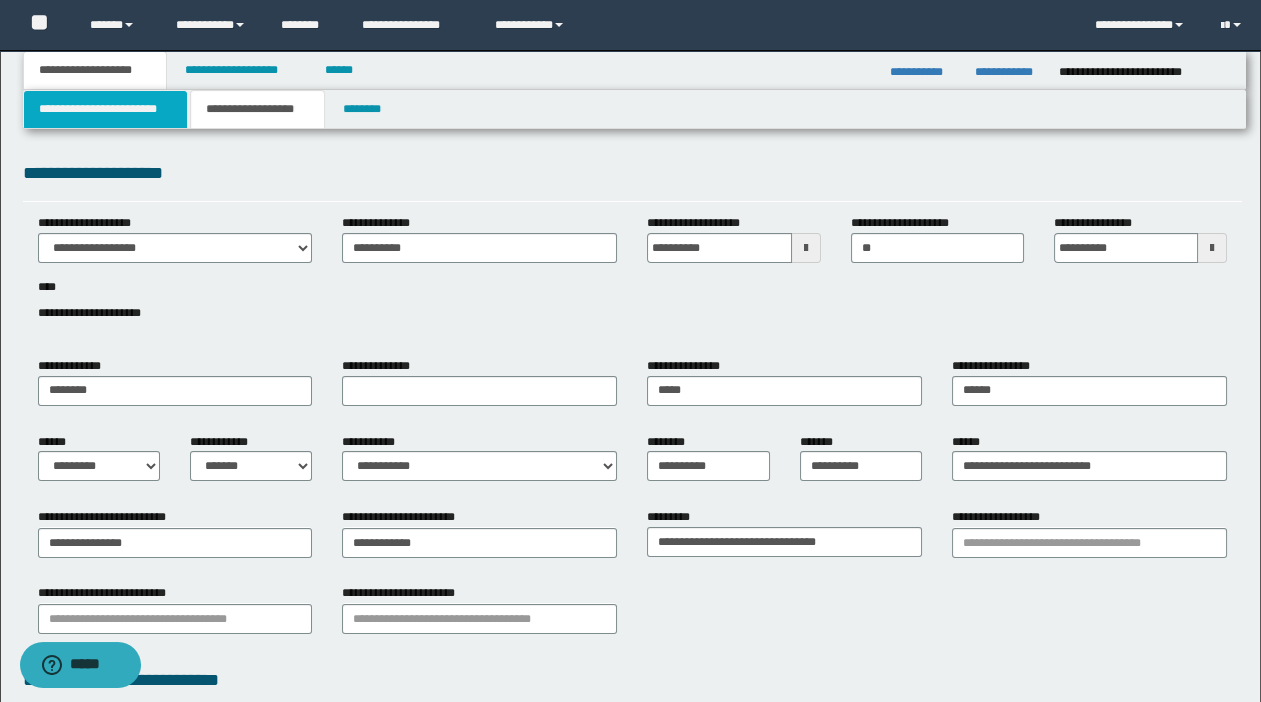 click on "**********" at bounding box center (106, 109) 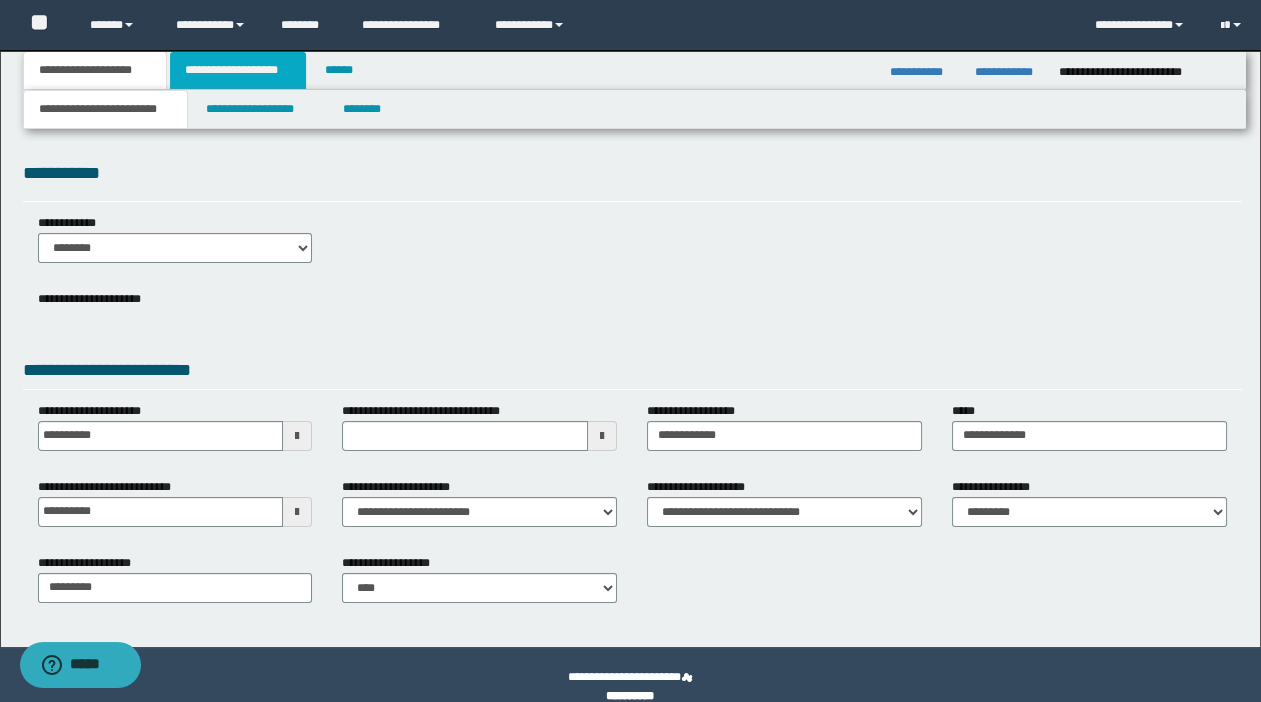 click on "**********" at bounding box center (238, 70) 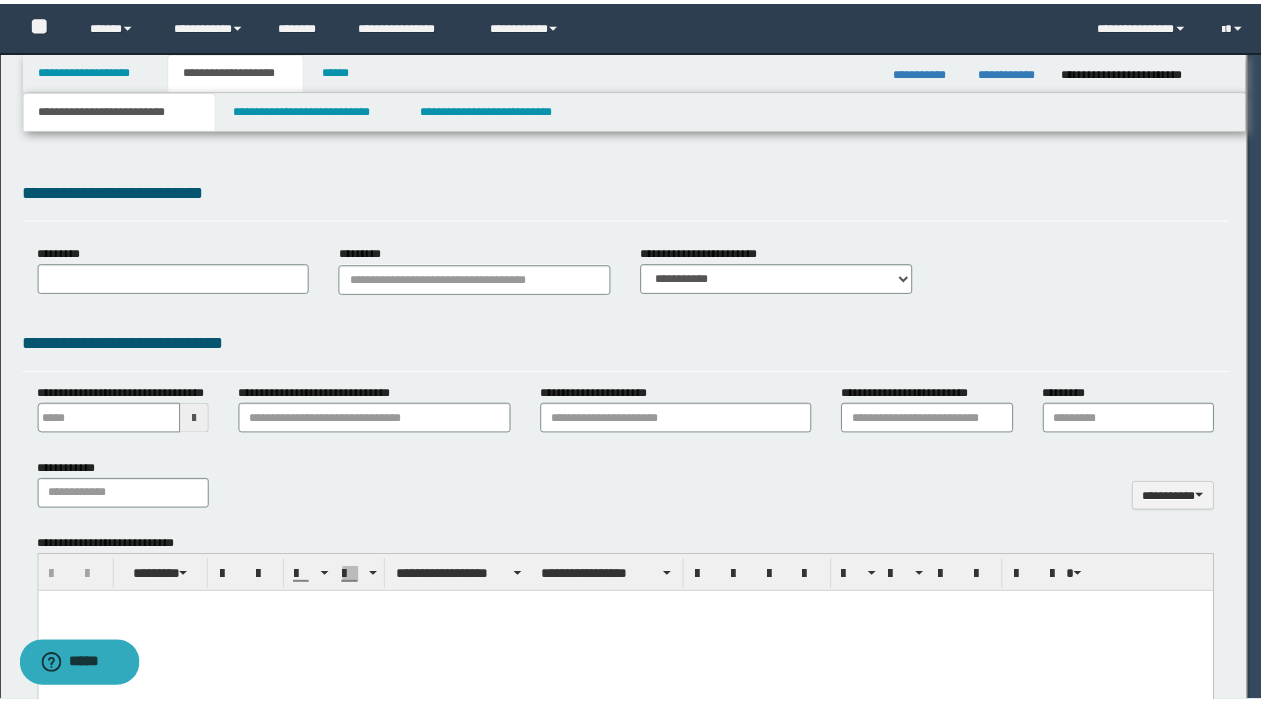 scroll, scrollTop: 0, scrollLeft: 0, axis: both 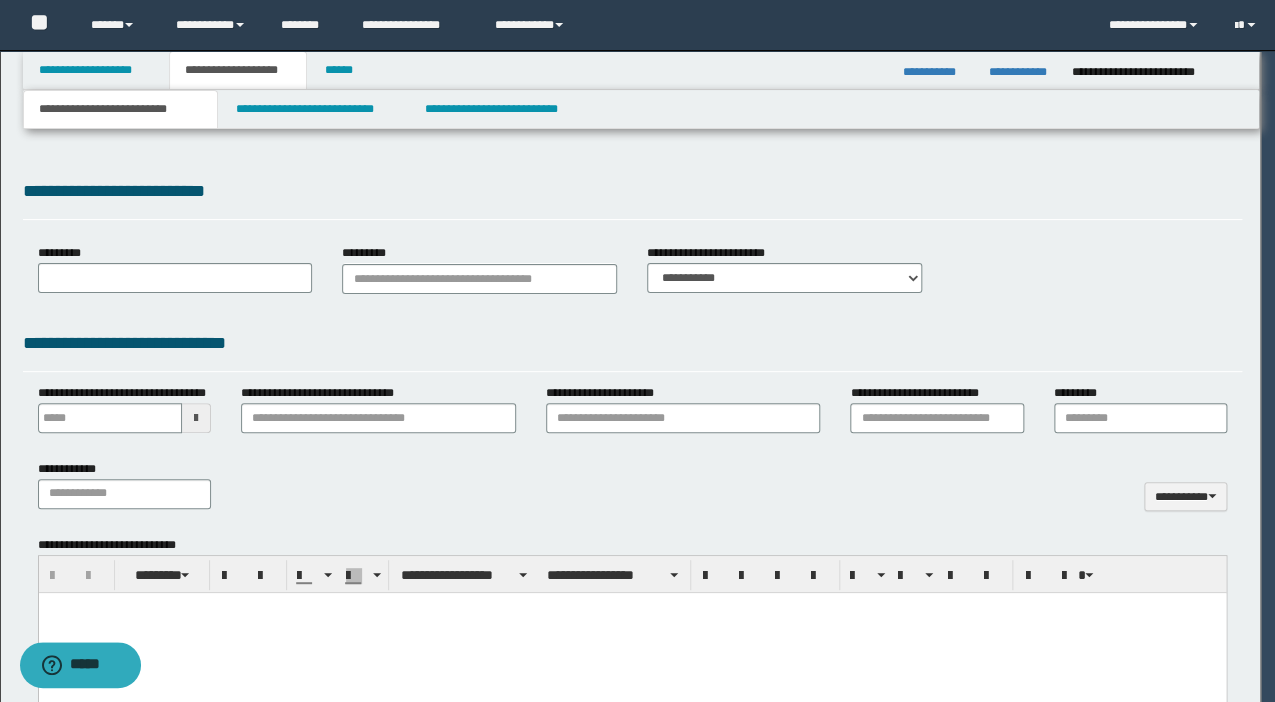 click at bounding box center (637, 351) 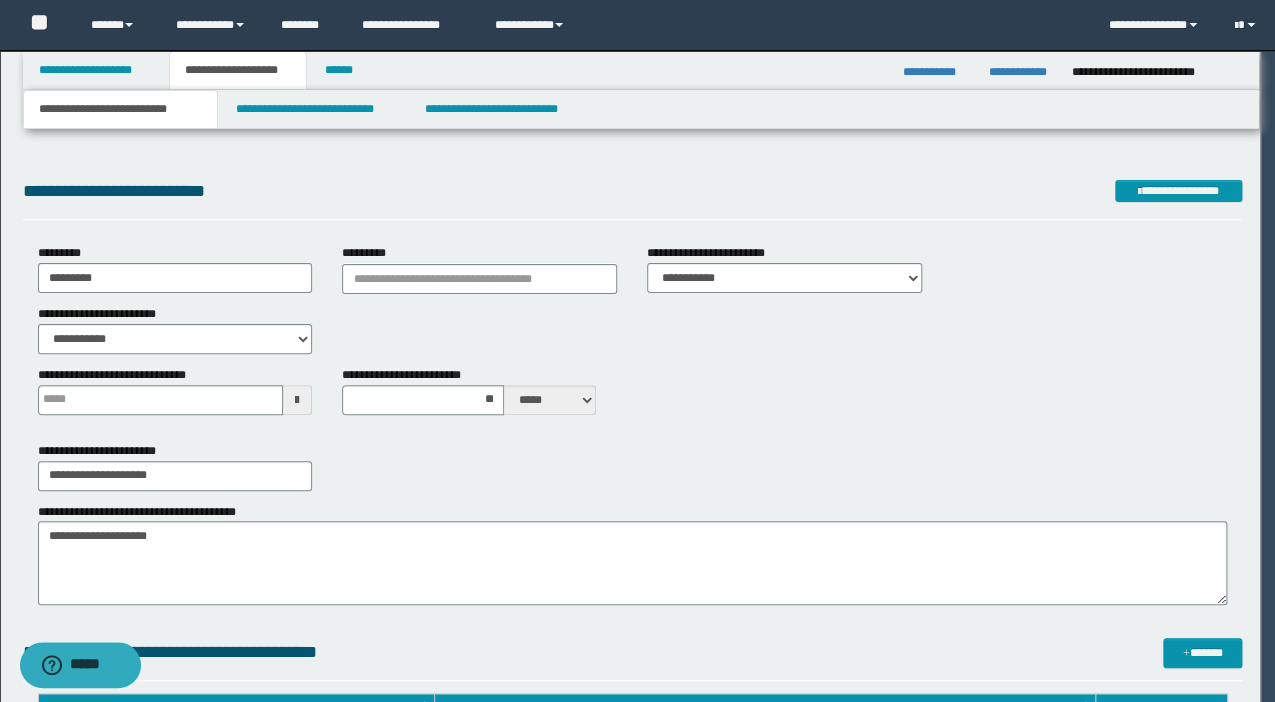 type 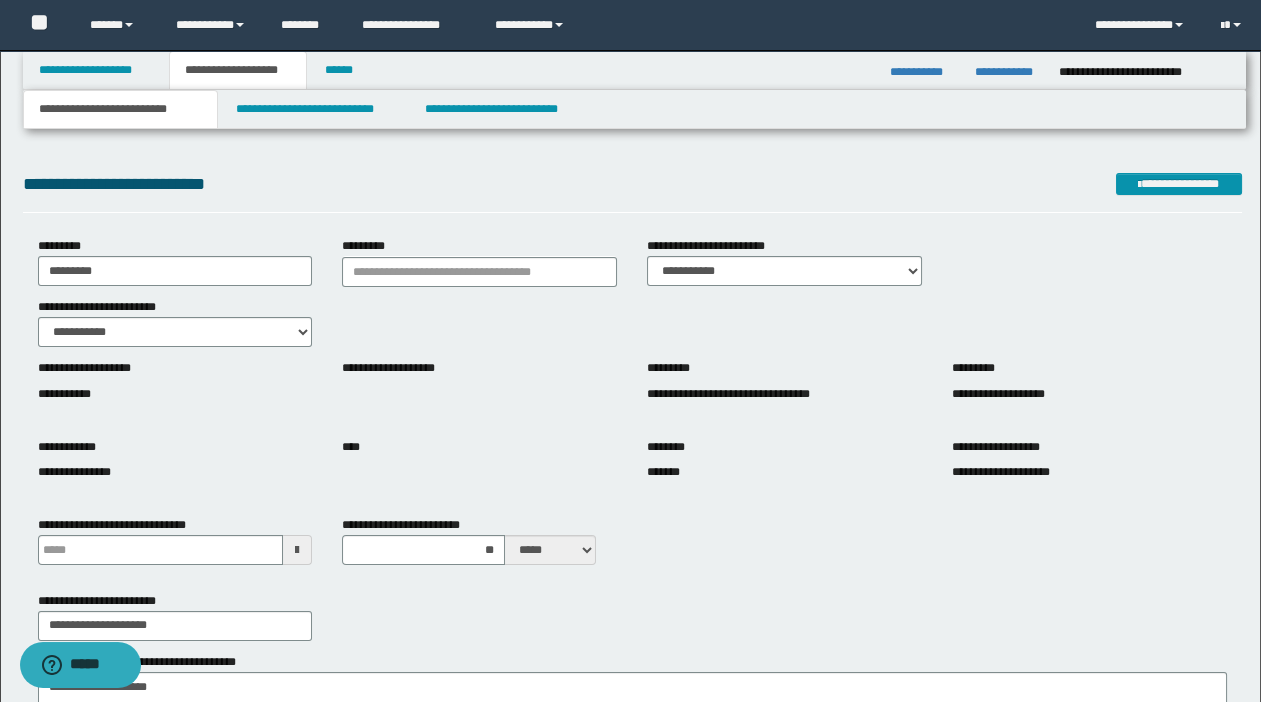 scroll, scrollTop: 20, scrollLeft: 0, axis: vertical 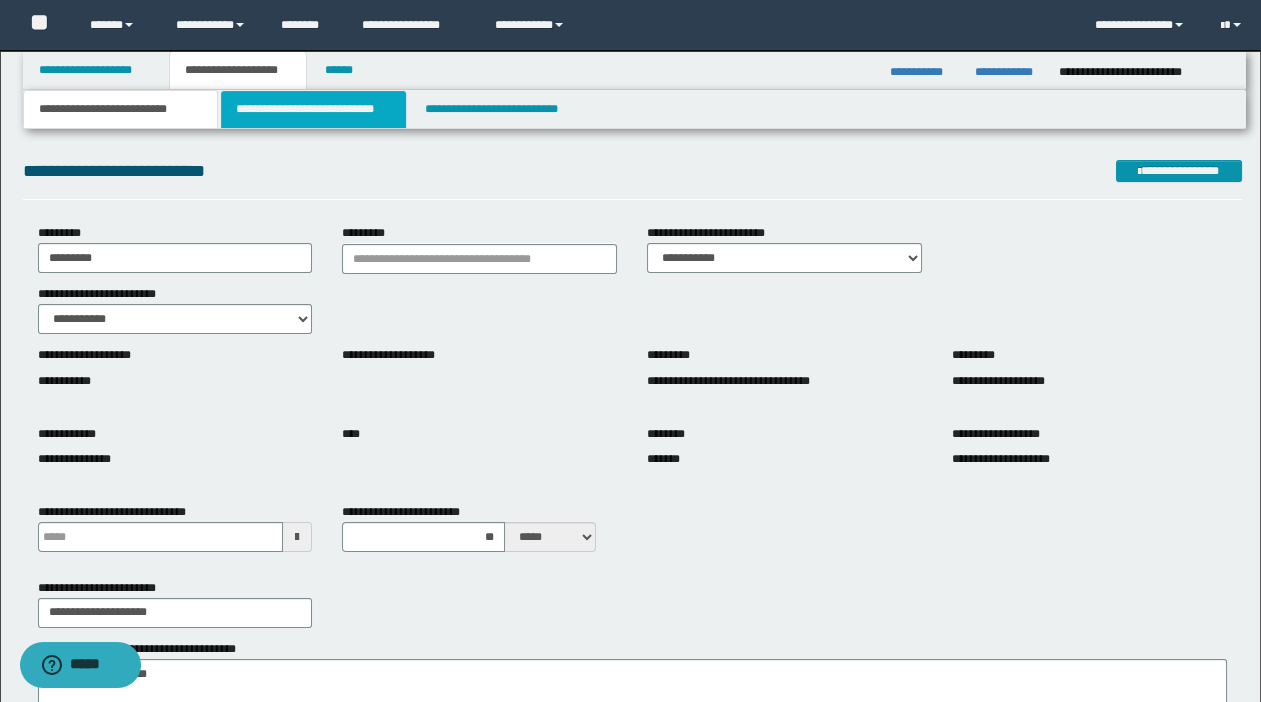 click on "**********" at bounding box center (313, 109) 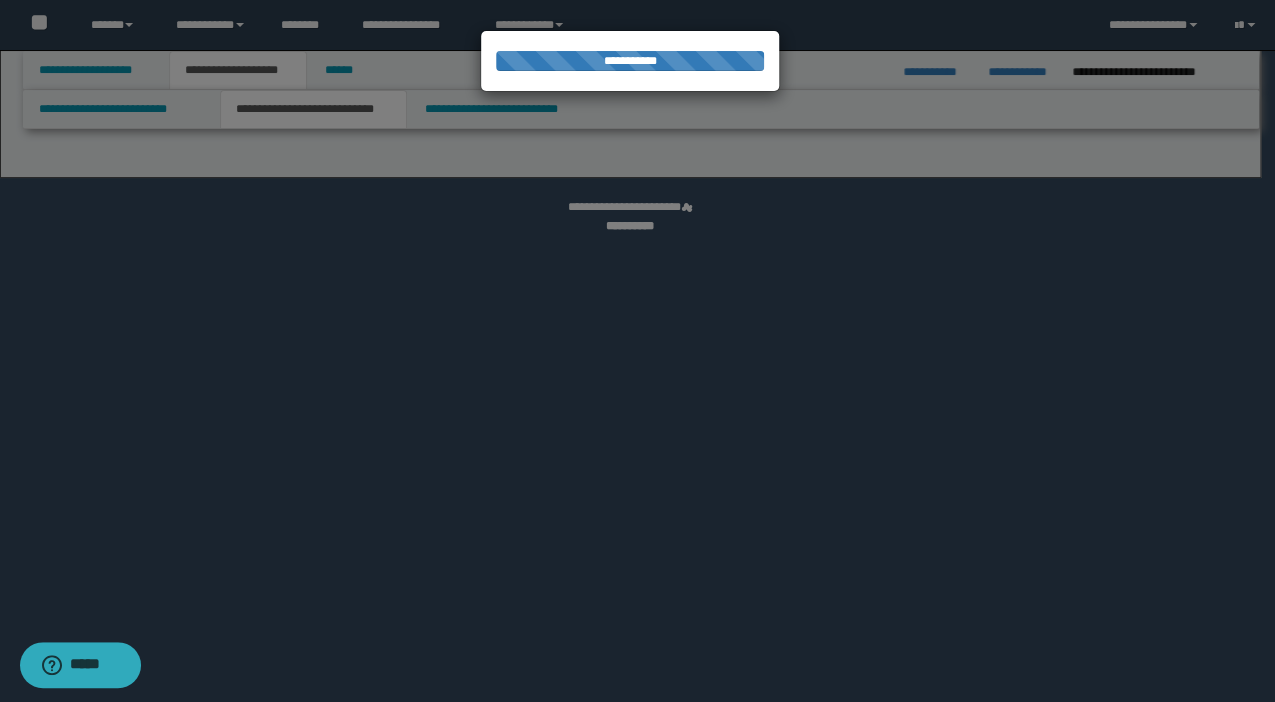 select on "*" 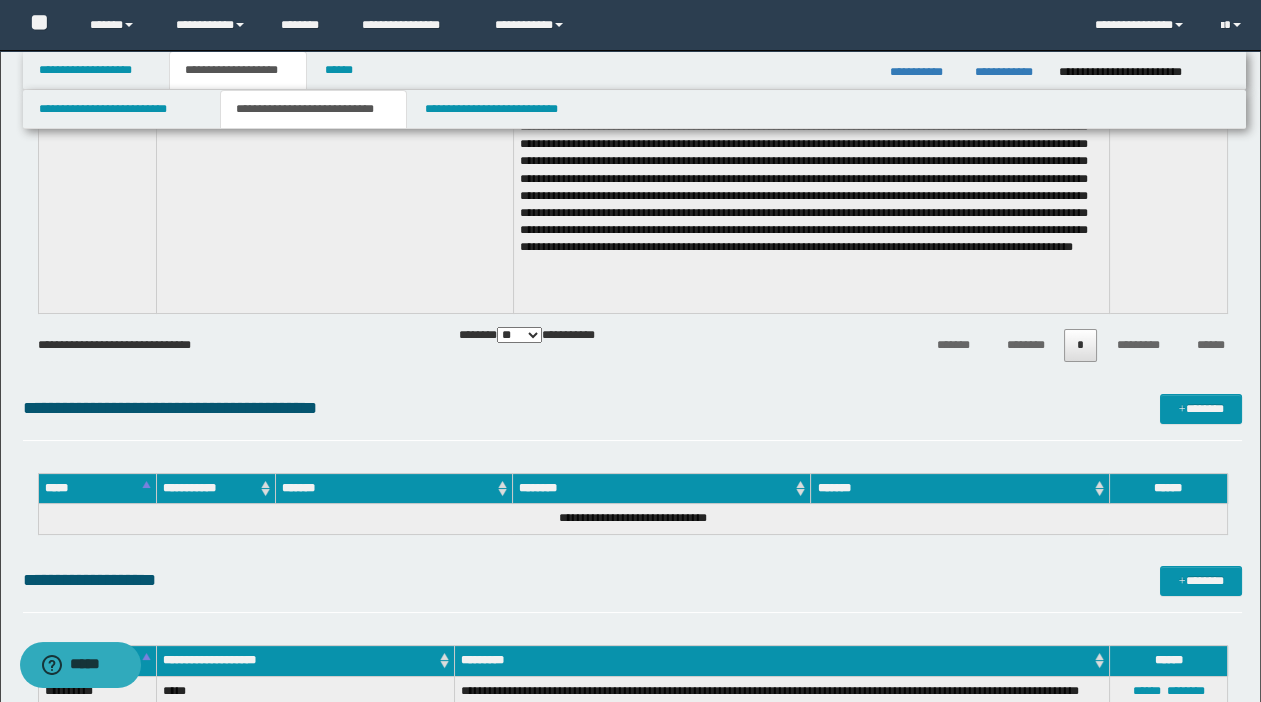 scroll, scrollTop: 0, scrollLeft: 0, axis: both 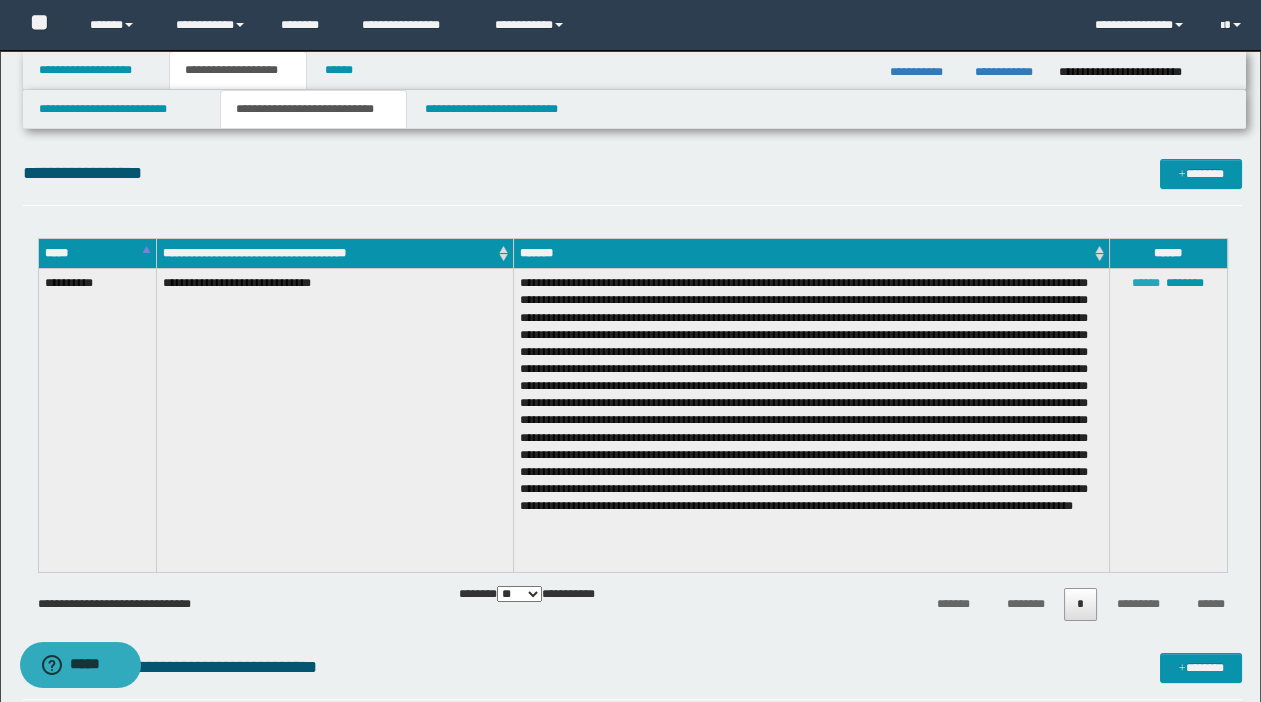 click on "******" at bounding box center [1146, 283] 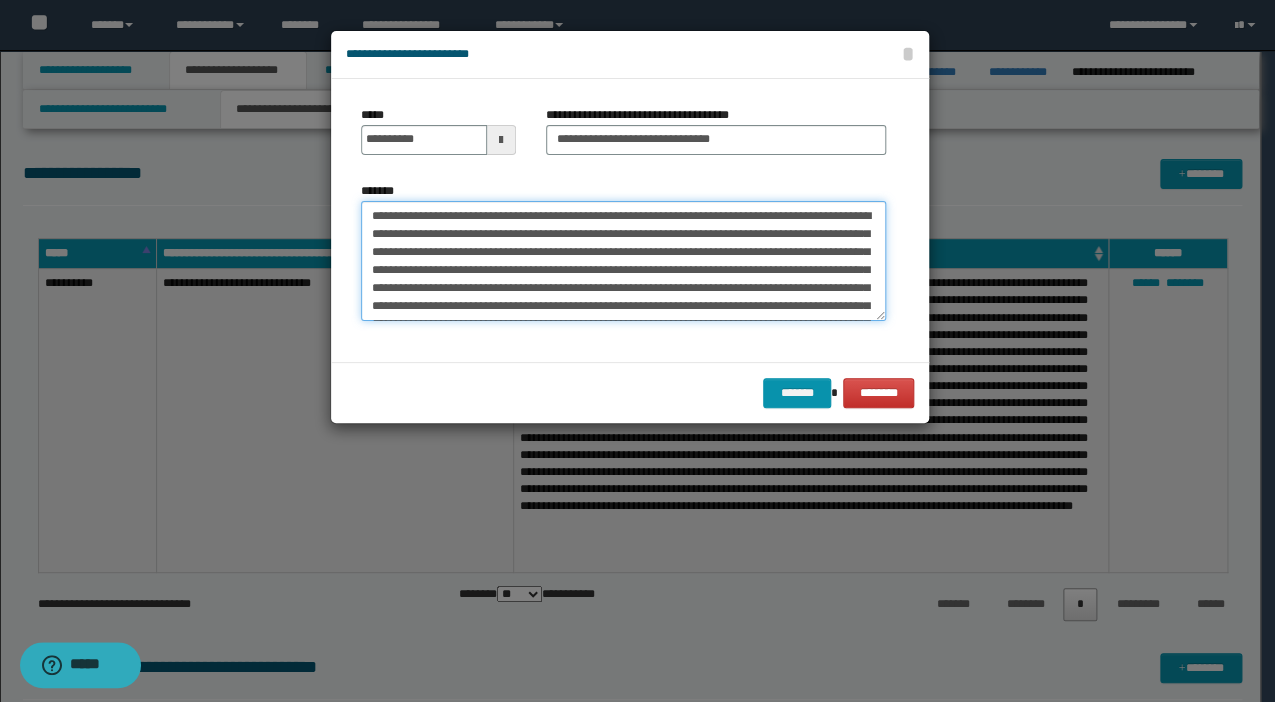 click on "*******" at bounding box center [623, 261] 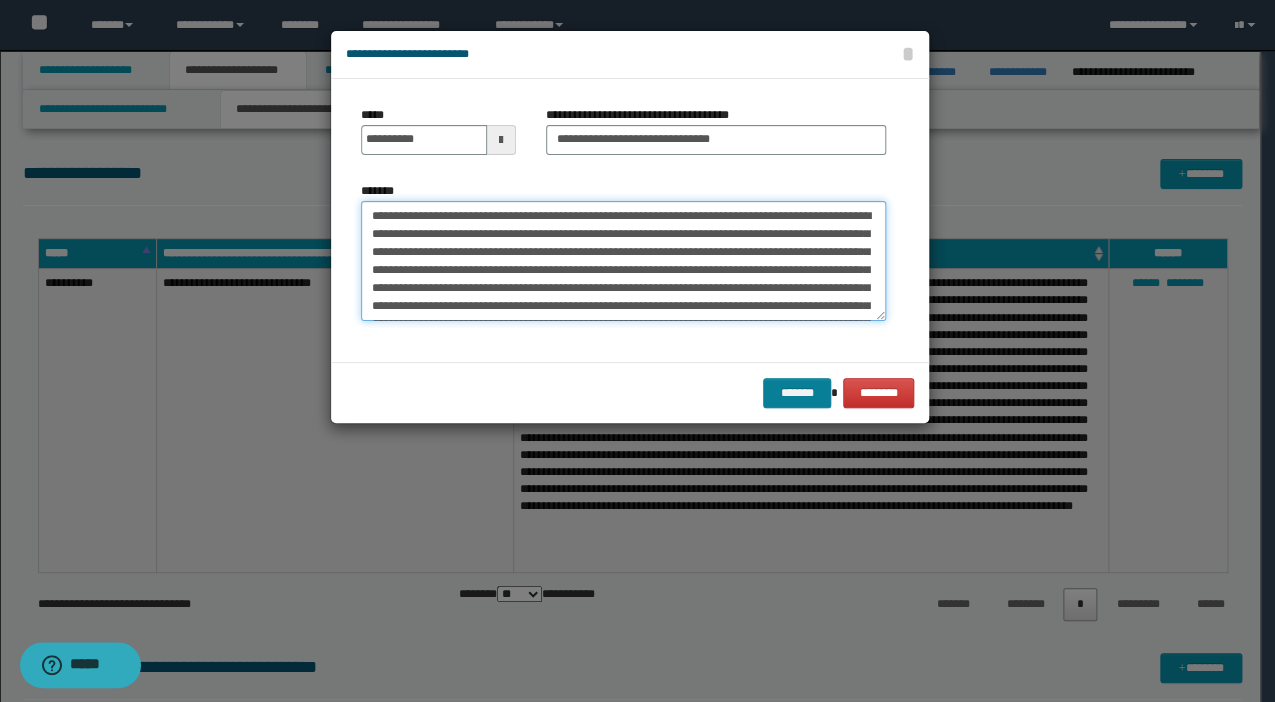 type on "**********" 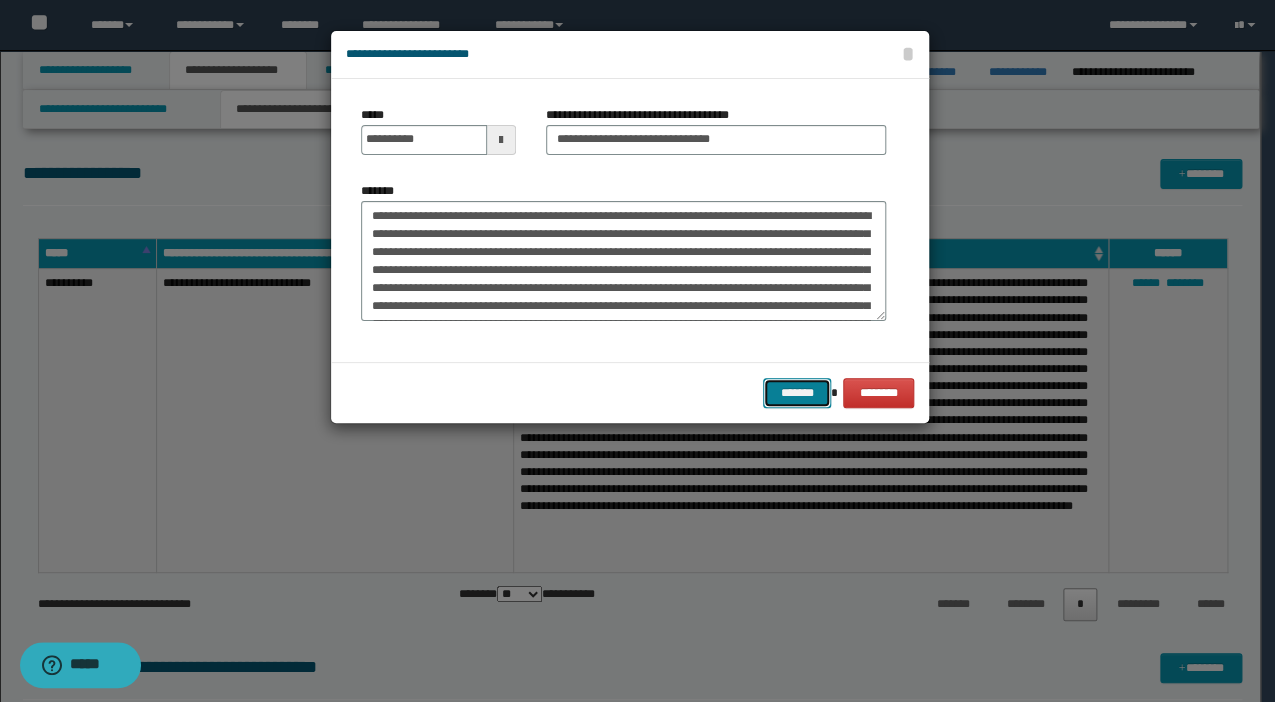 click on "*******" at bounding box center (796, 393) 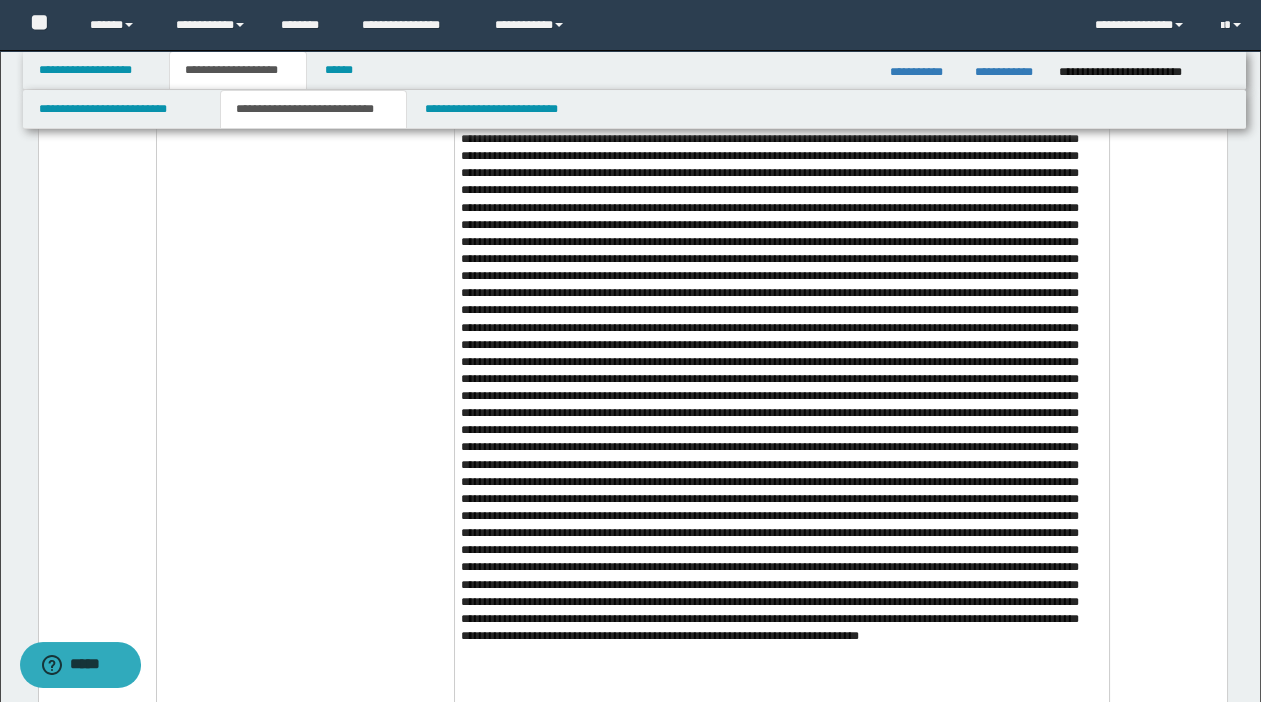 scroll, scrollTop: 1239, scrollLeft: 0, axis: vertical 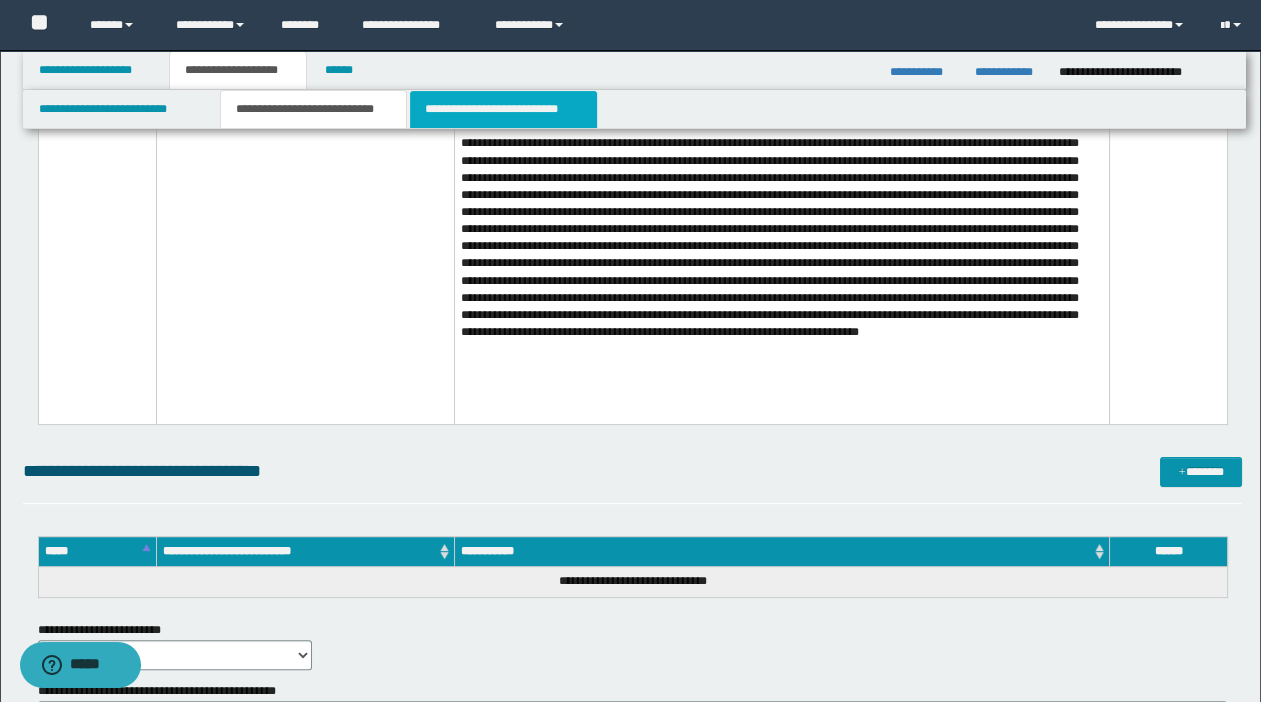 click on "**********" at bounding box center [503, 109] 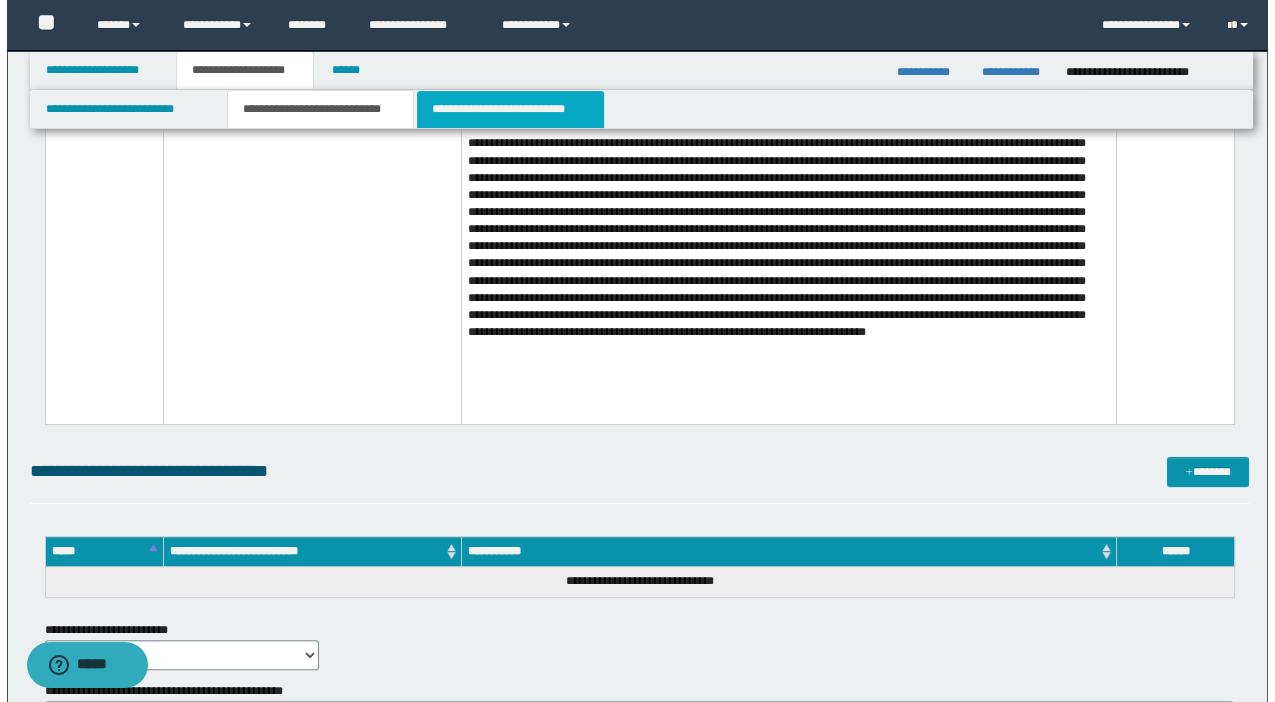 scroll, scrollTop: 0, scrollLeft: 0, axis: both 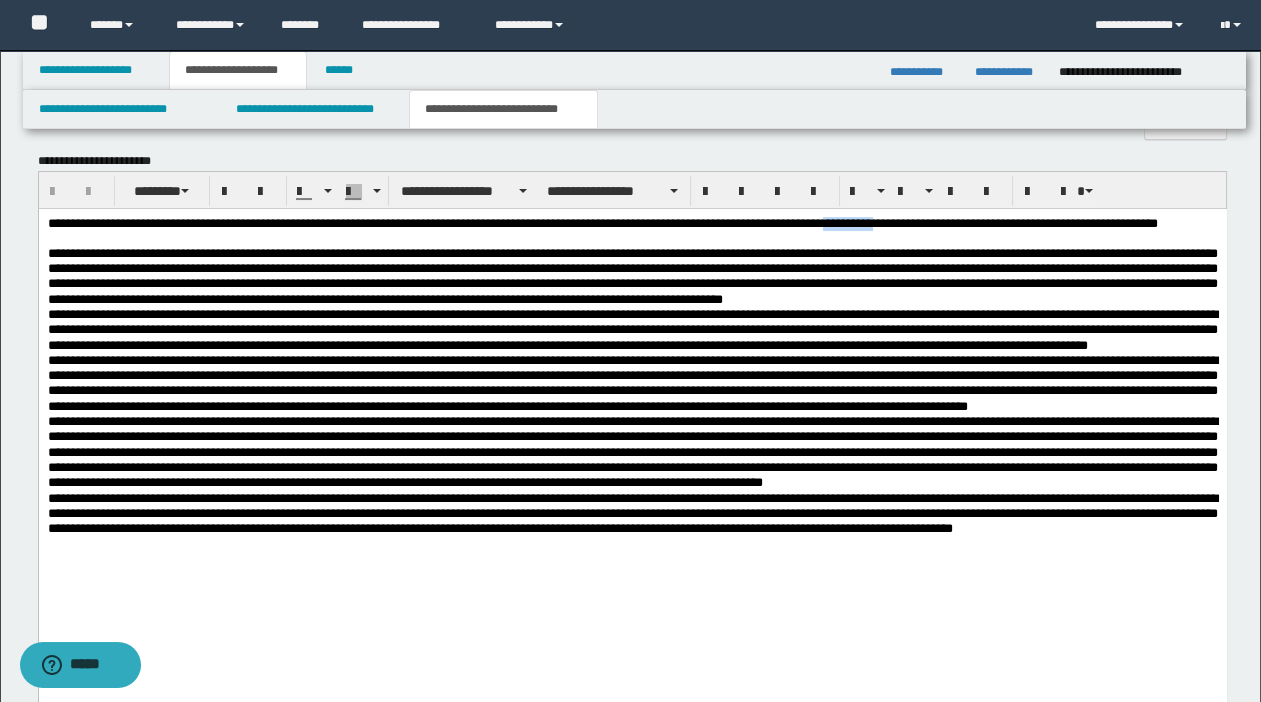 drag, startPoint x: 1031, startPoint y: 222, endPoint x: 959, endPoint y: 223, distance: 72.00694 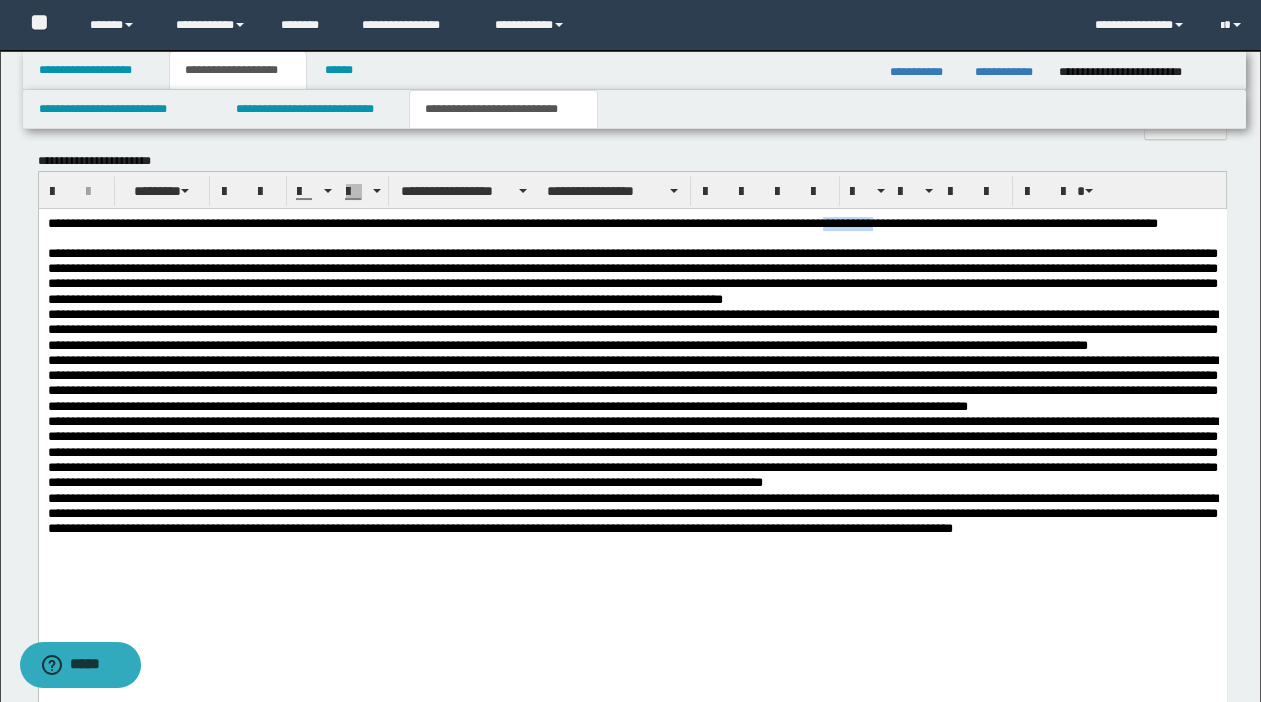 type 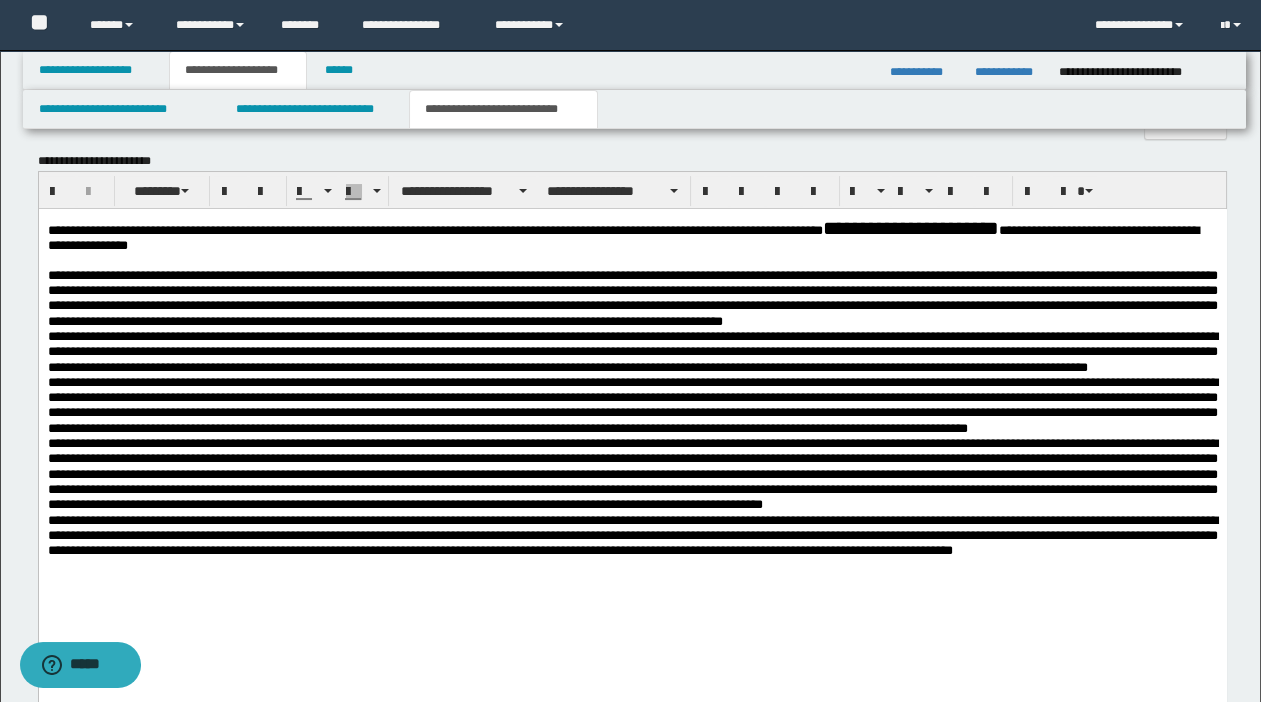 click on "**********" at bounding box center (632, 297) 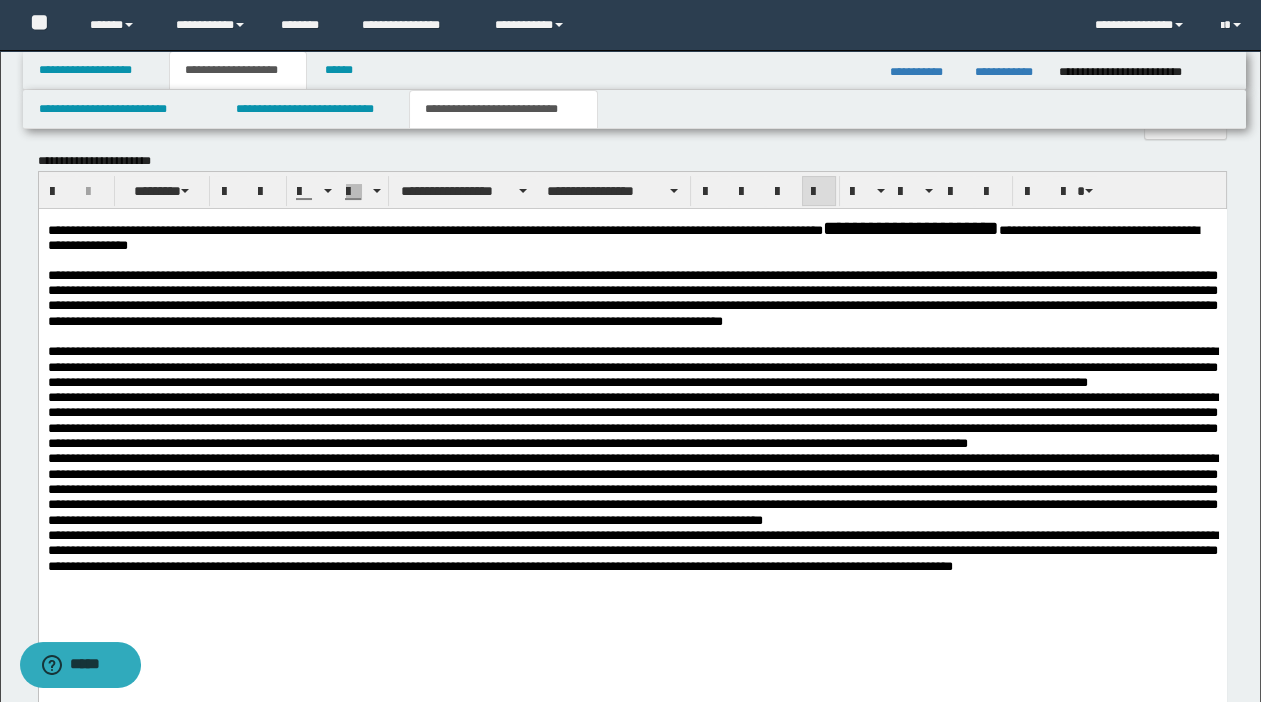 click on "**********" at bounding box center (632, 366) 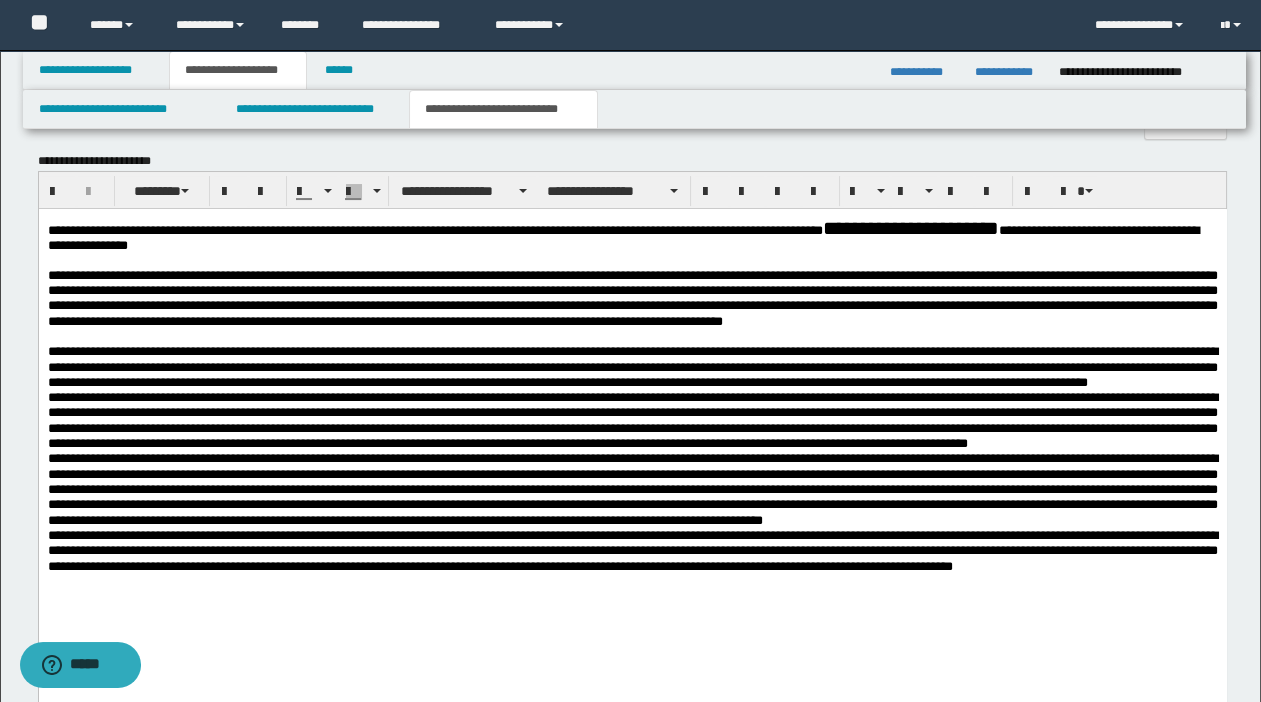 click on "**********" at bounding box center [632, 366] 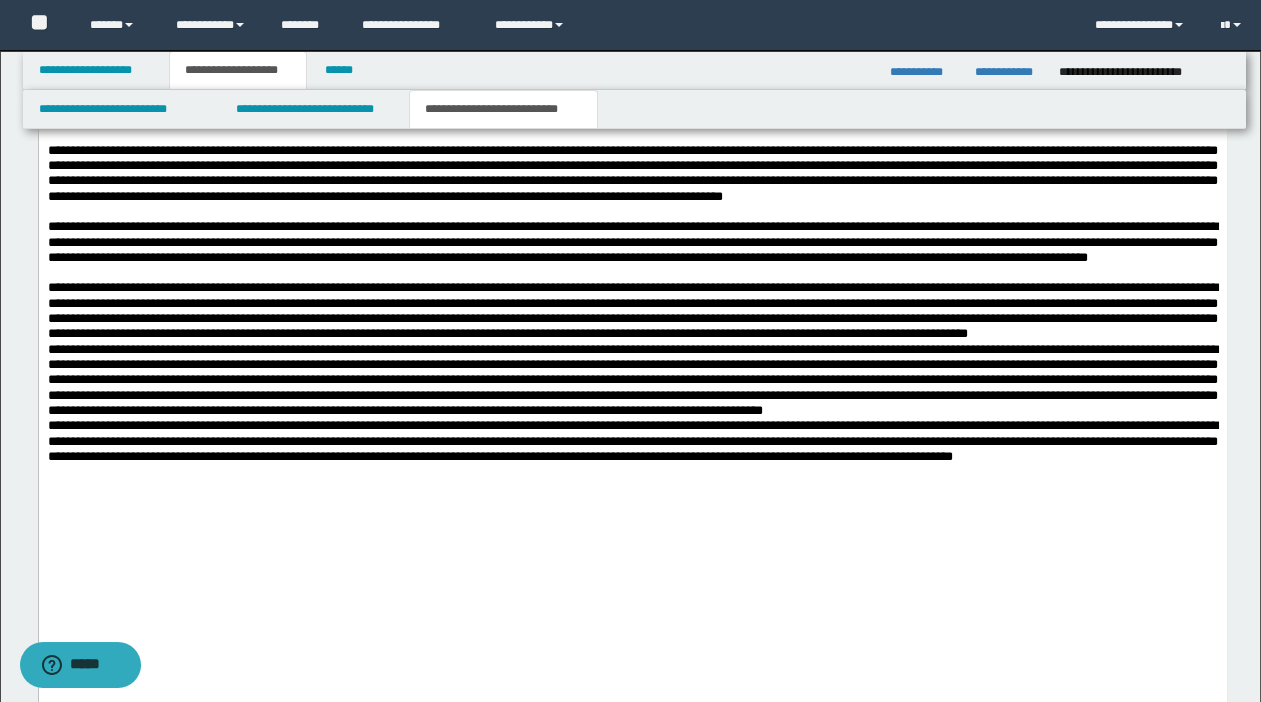 scroll, scrollTop: 743, scrollLeft: 0, axis: vertical 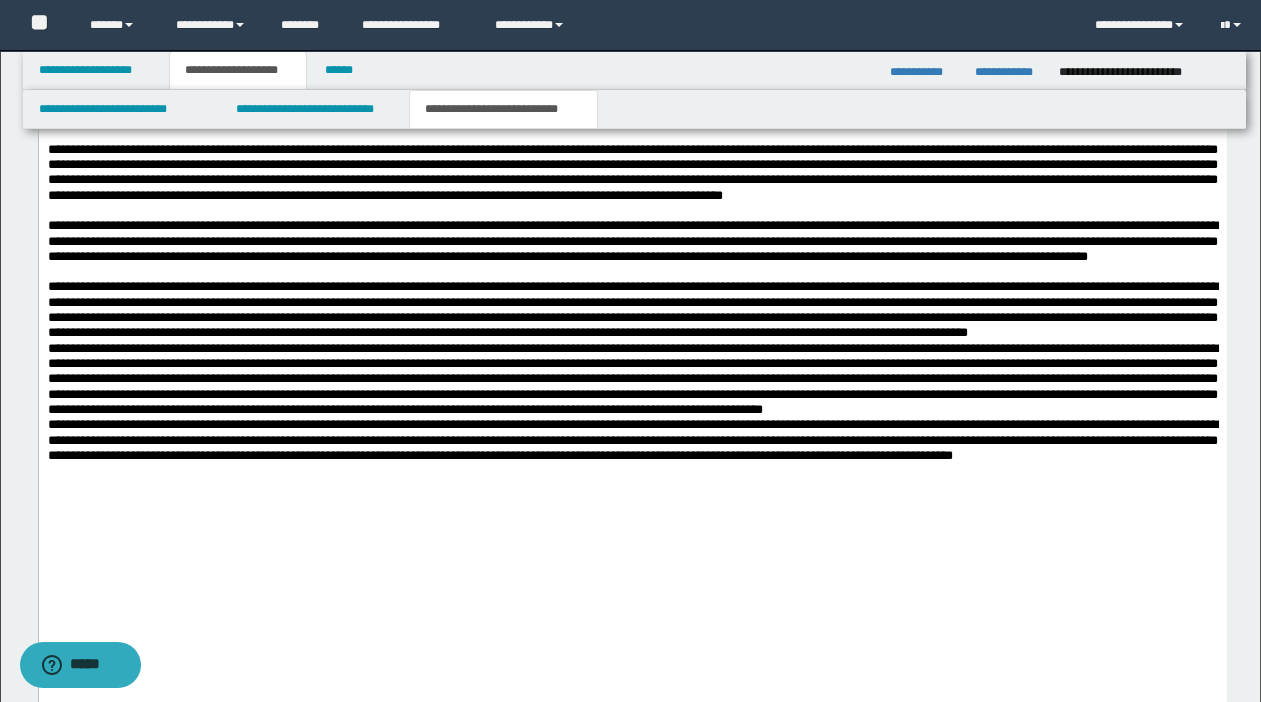 click at bounding box center [632, 378] 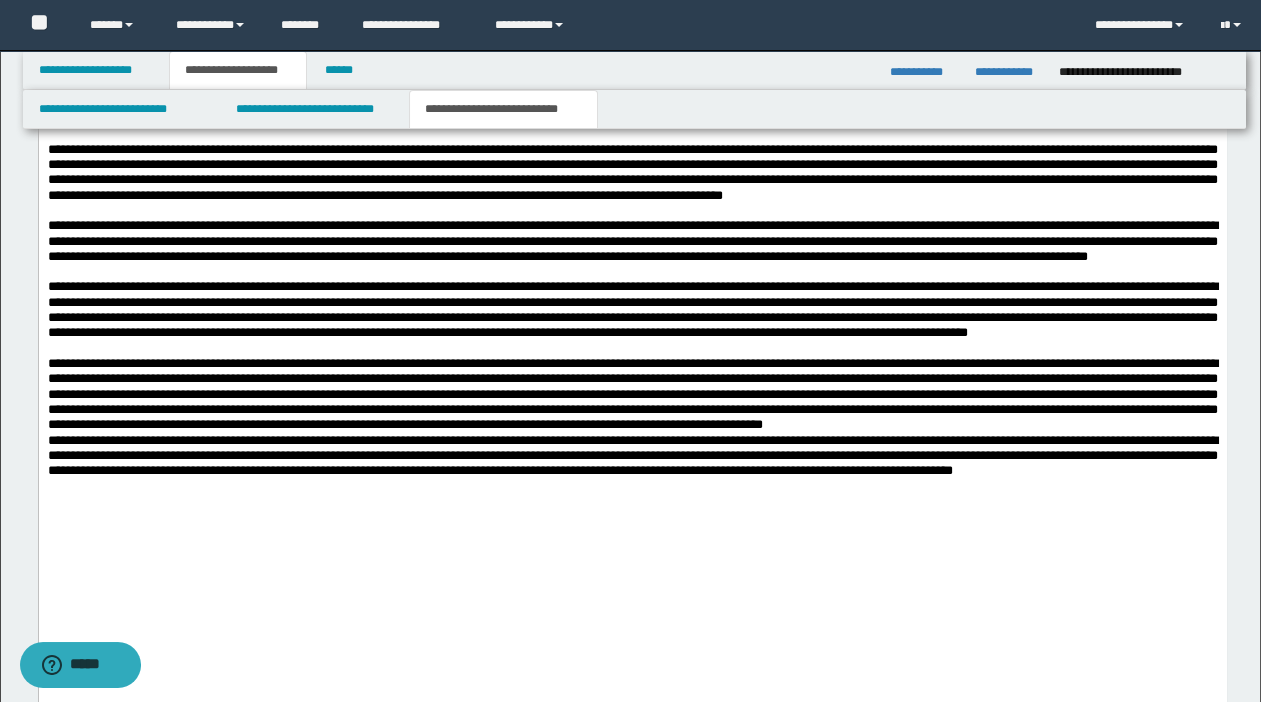 click at bounding box center (632, 393) 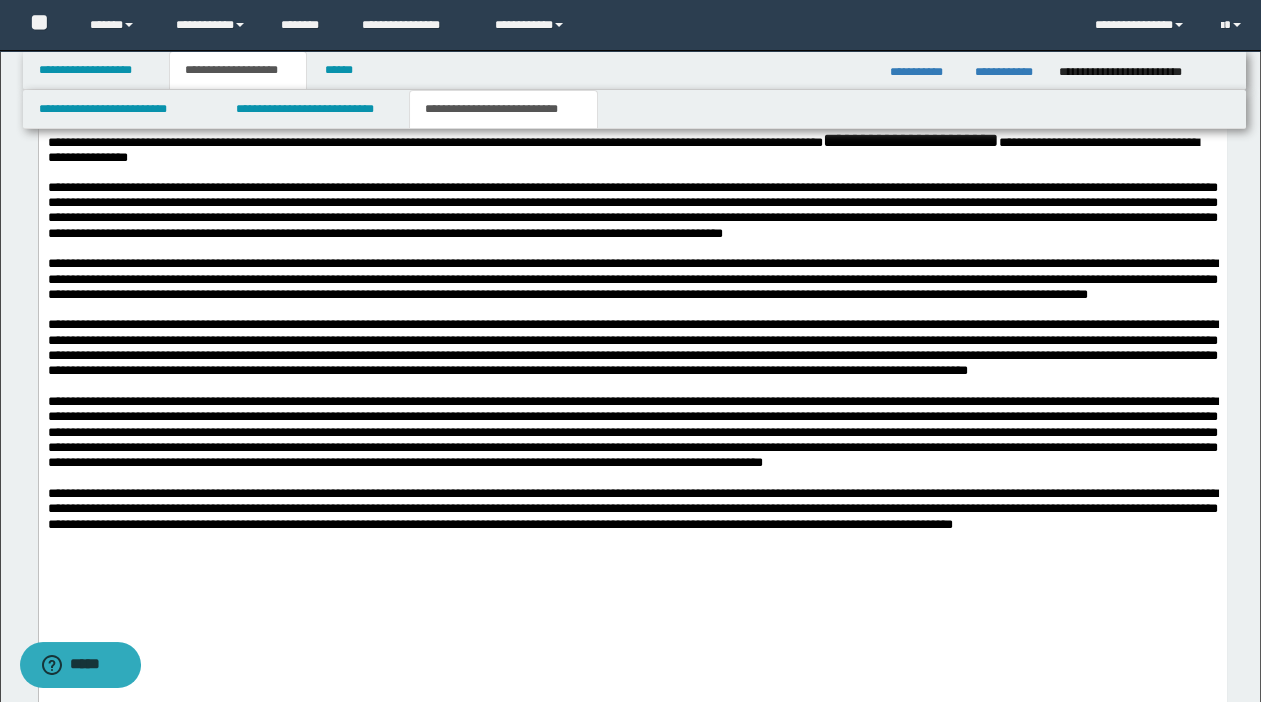 scroll, scrollTop: 684, scrollLeft: 0, axis: vertical 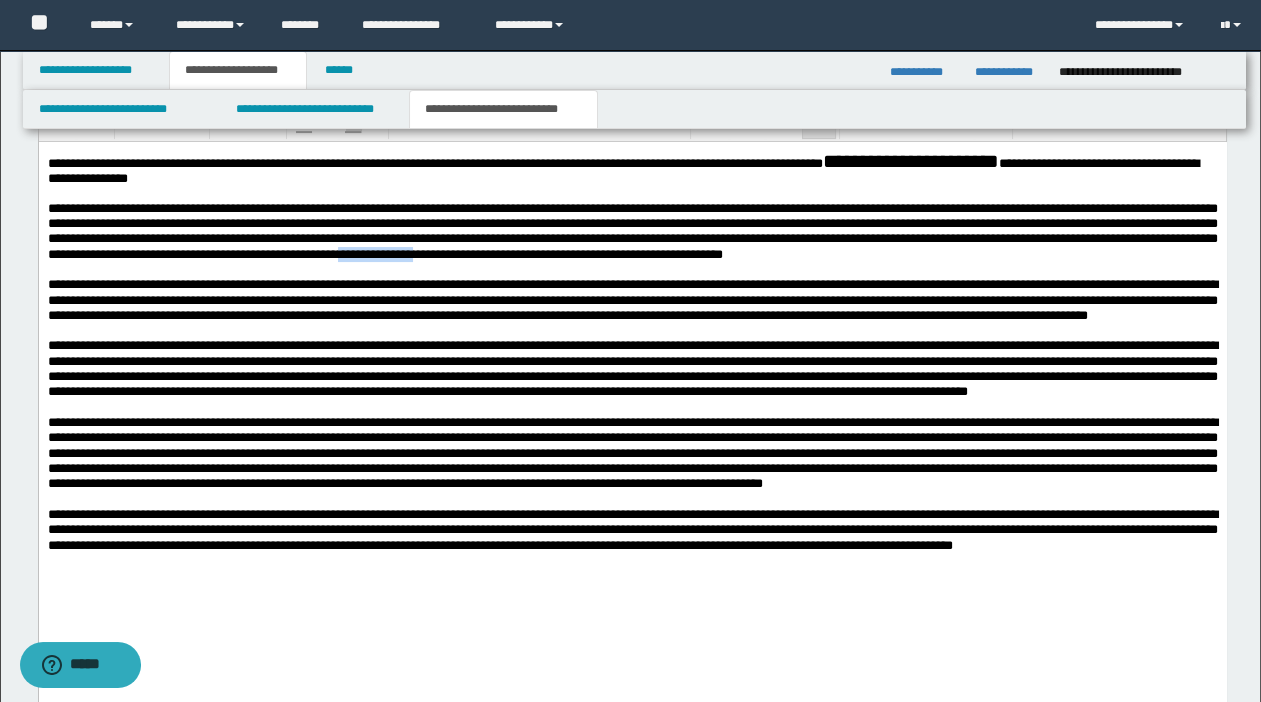 drag, startPoint x: 1142, startPoint y: 258, endPoint x: 70, endPoint y: 274, distance: 1072.1194 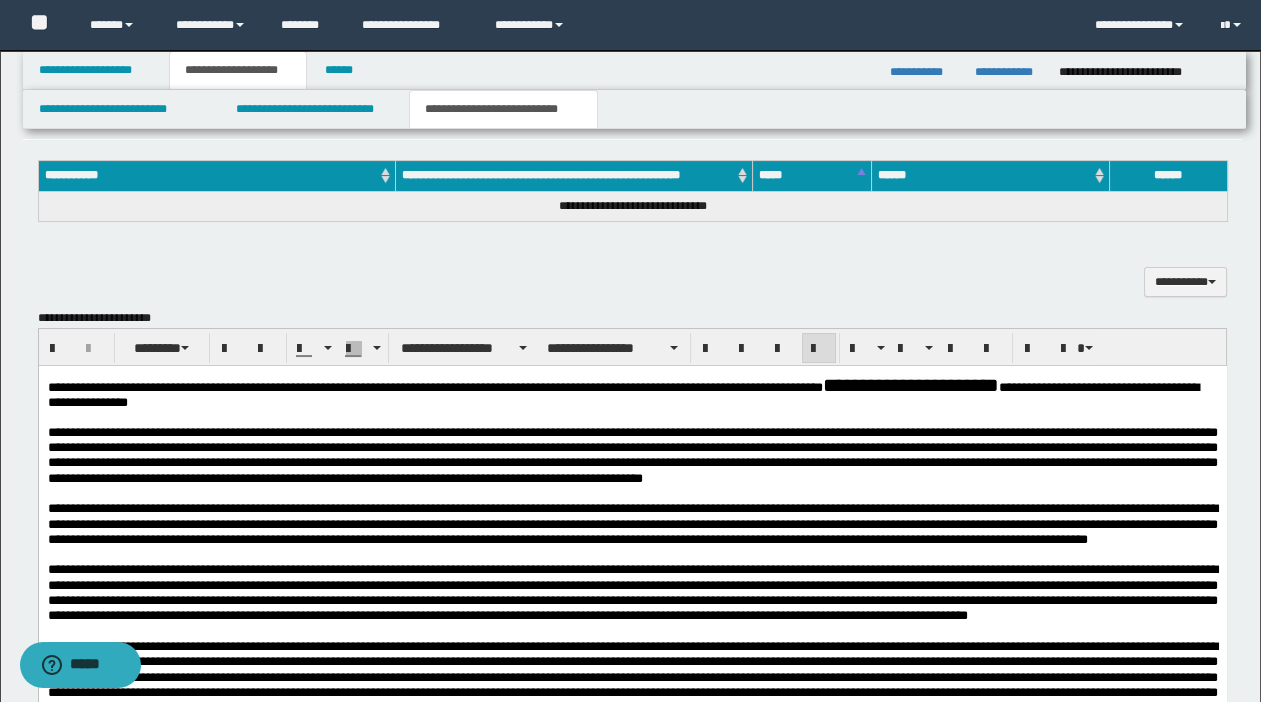 scroll, scrollTop: 388, scrollLeft: 0, axis: vertical 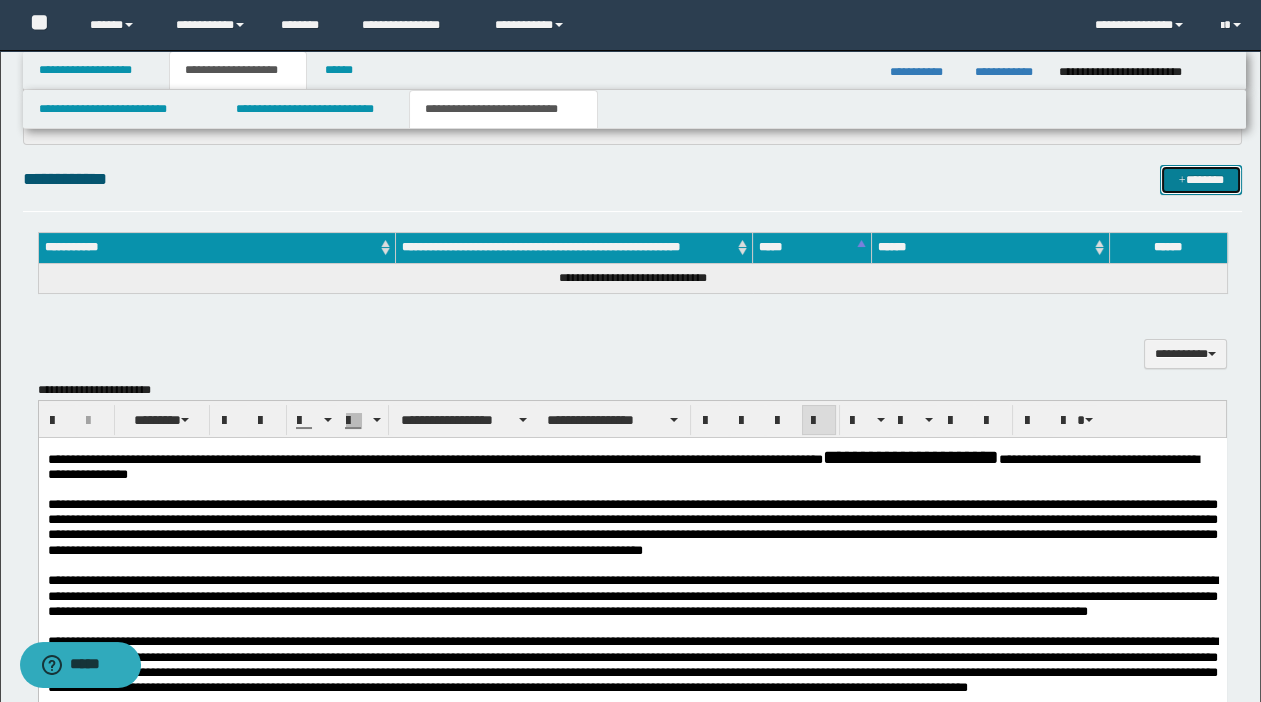 click on "*******" at bounding box center (1201, 180) 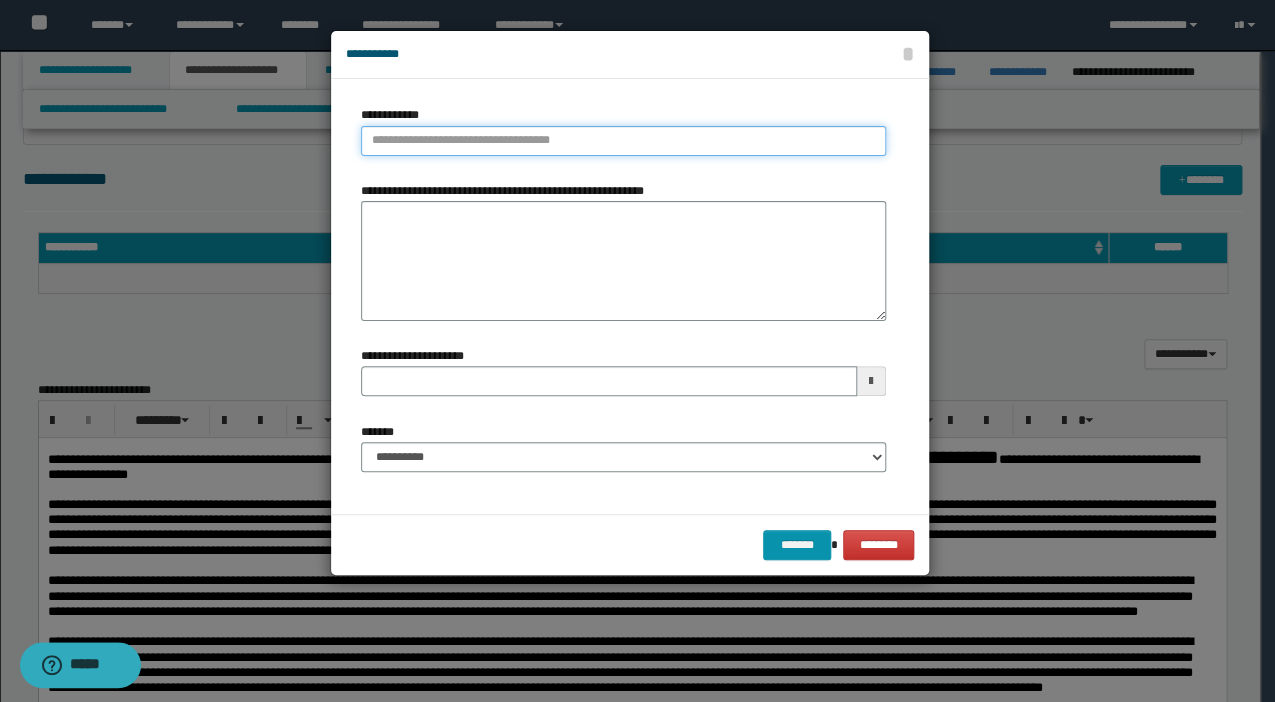 click on "**********" at bounding box center [623, 141] 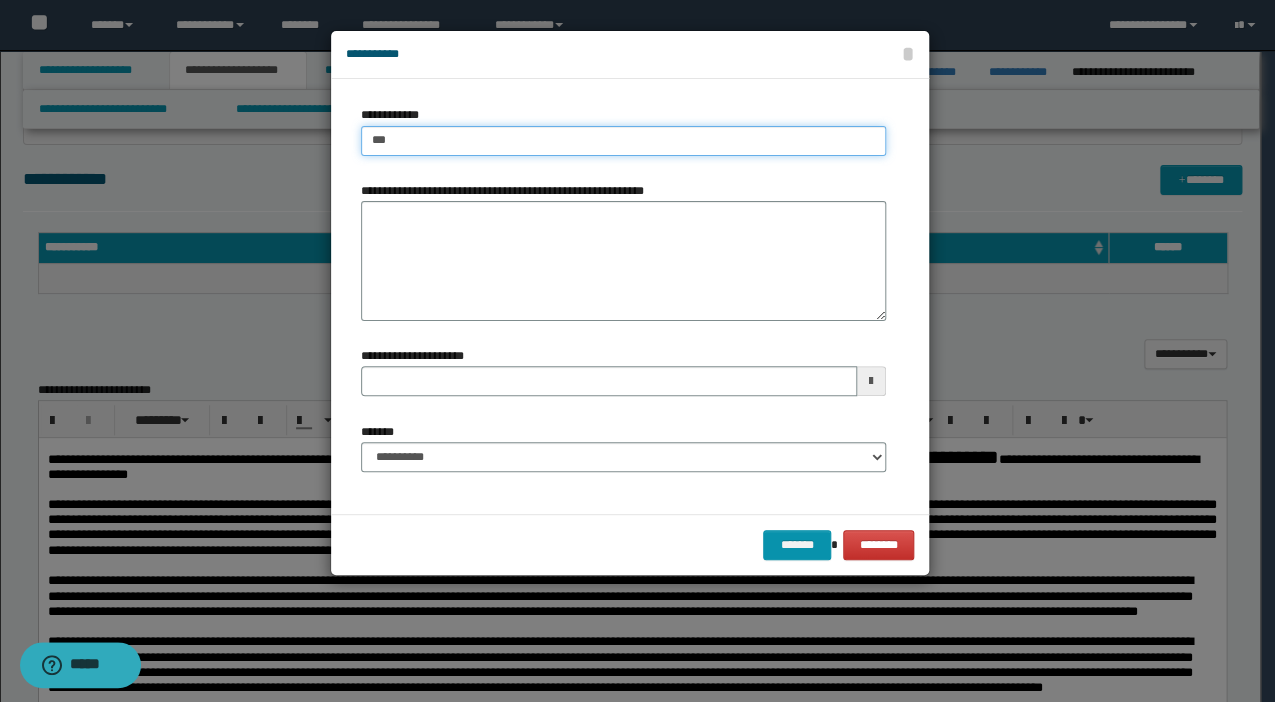 type on "****" 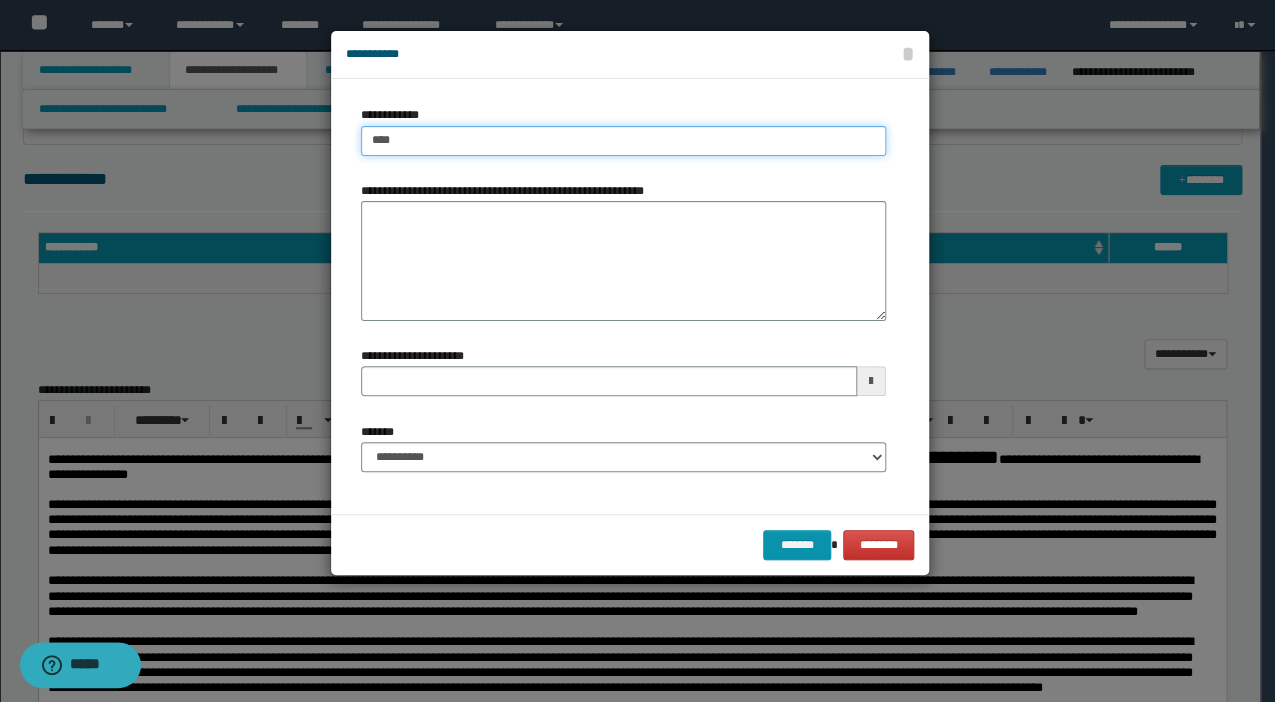 type on "****" 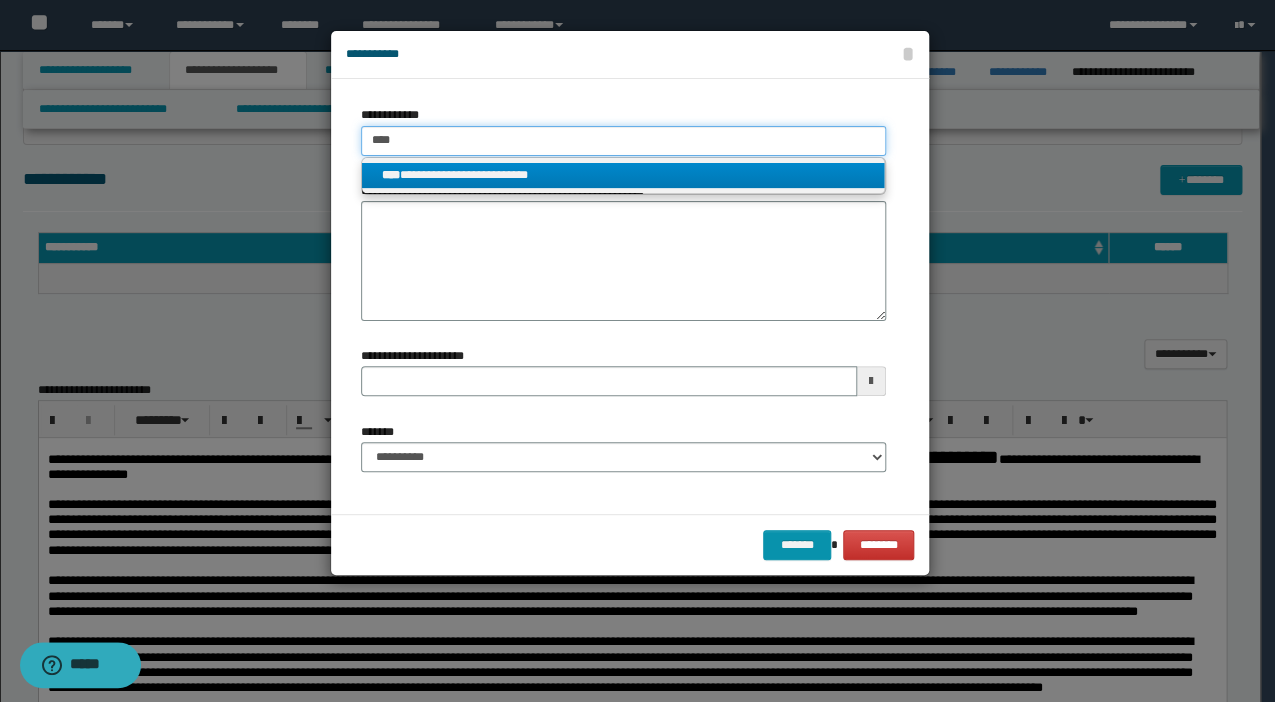 type 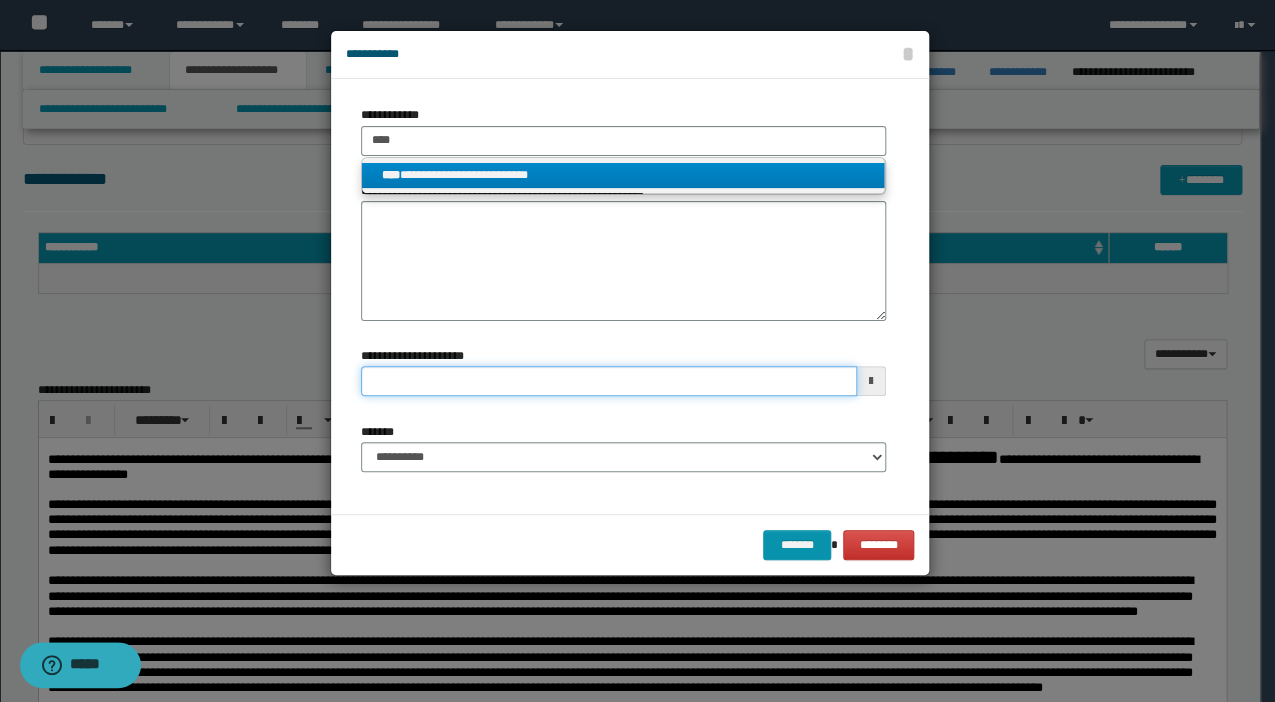 type 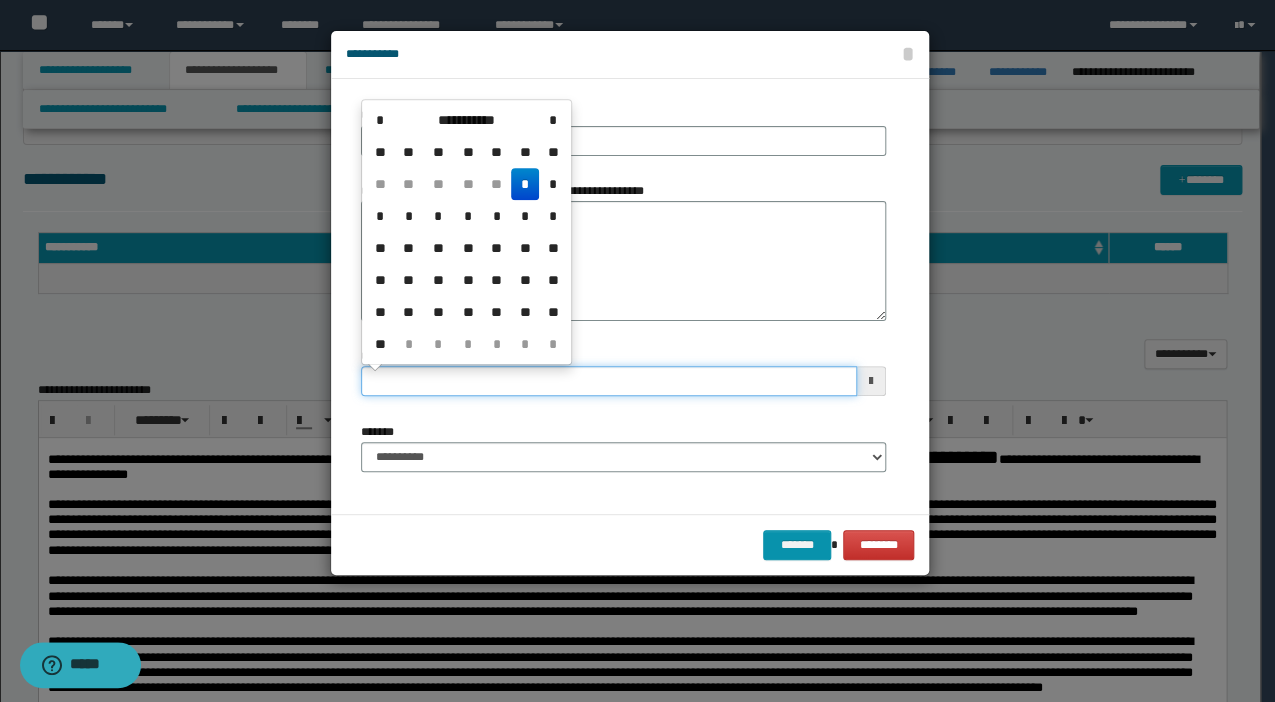 click on "**********" at bounding box center (609, 381) 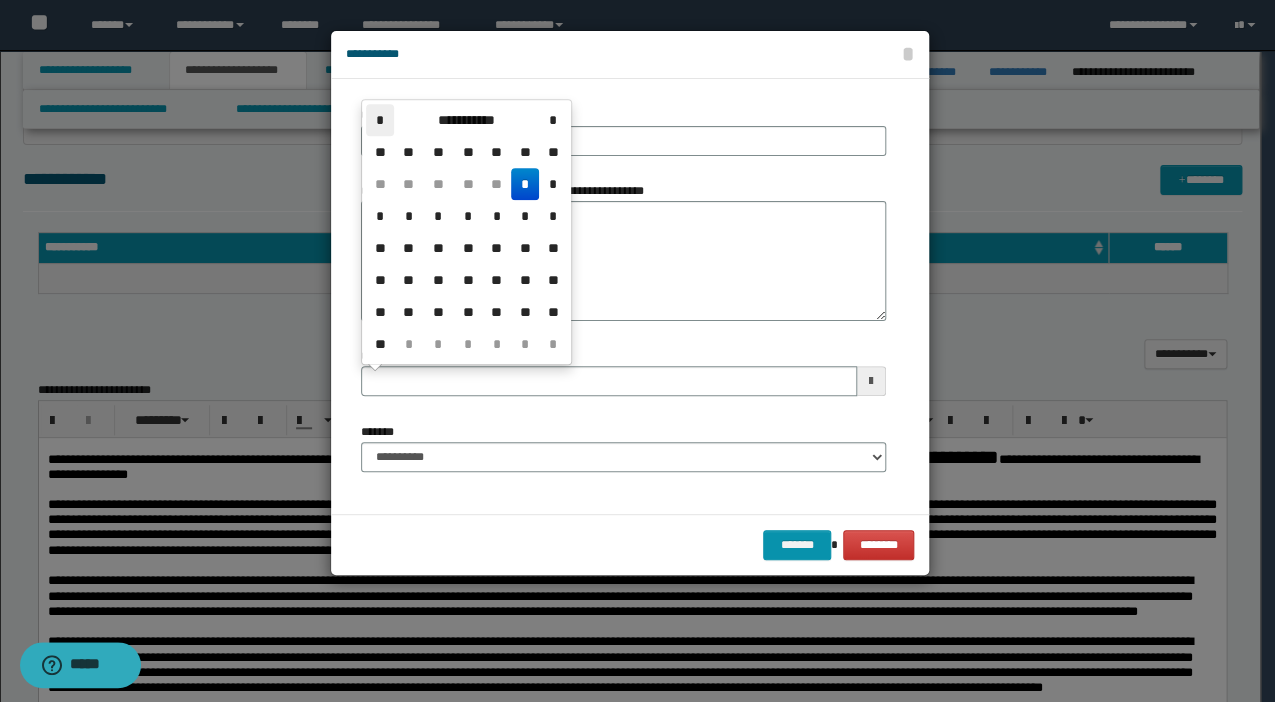 click on "*" at bounding box center [380, 120] 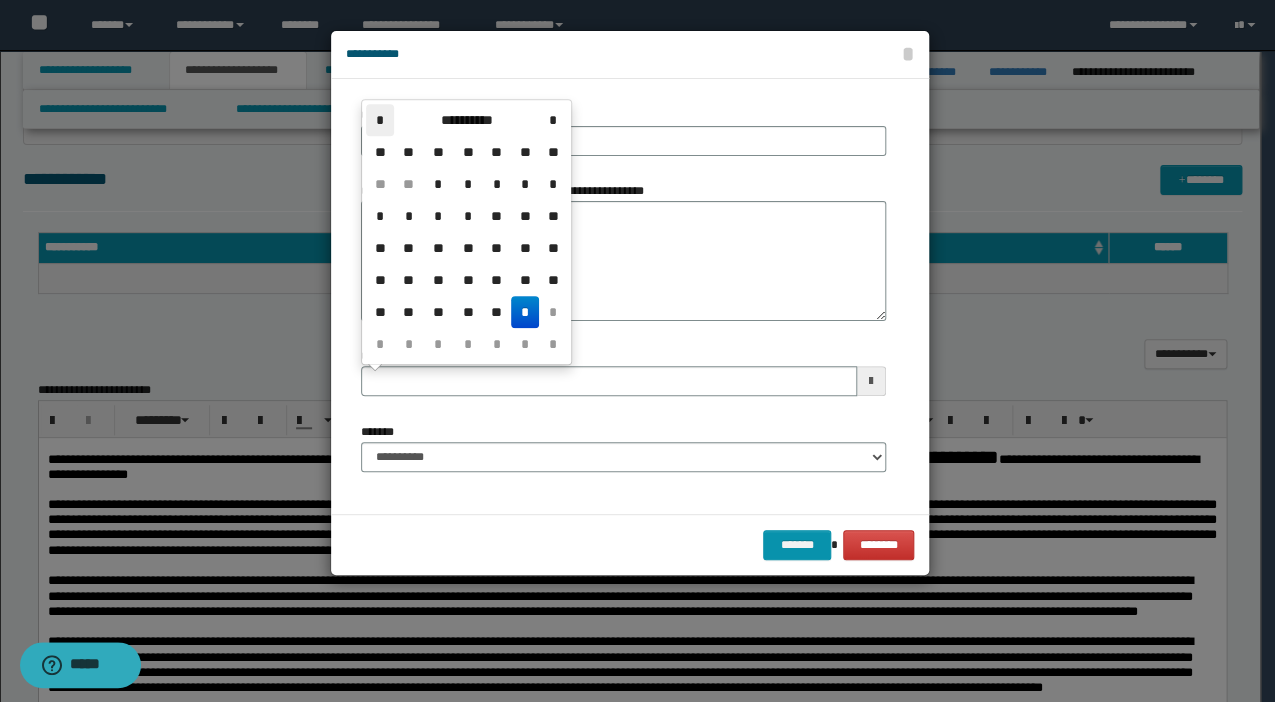 click on "*" at bounding box center [380, 120] 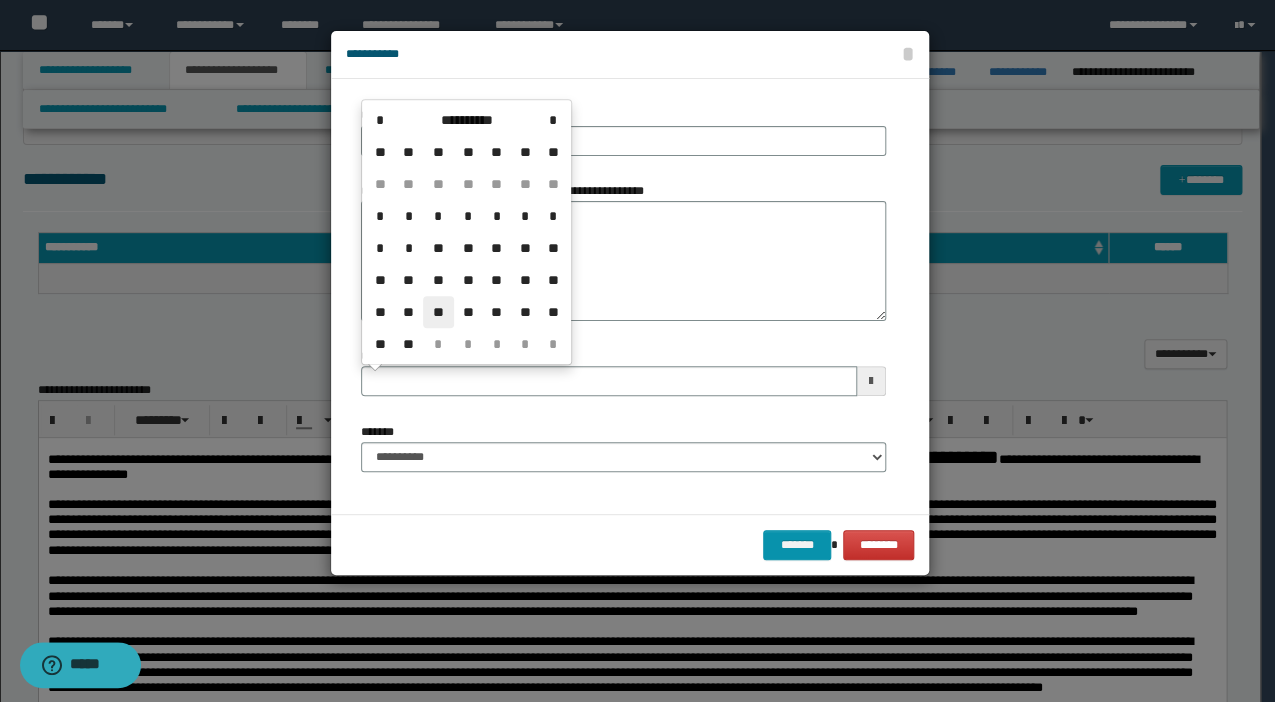 click on "**" at bounding box center [438, 312] 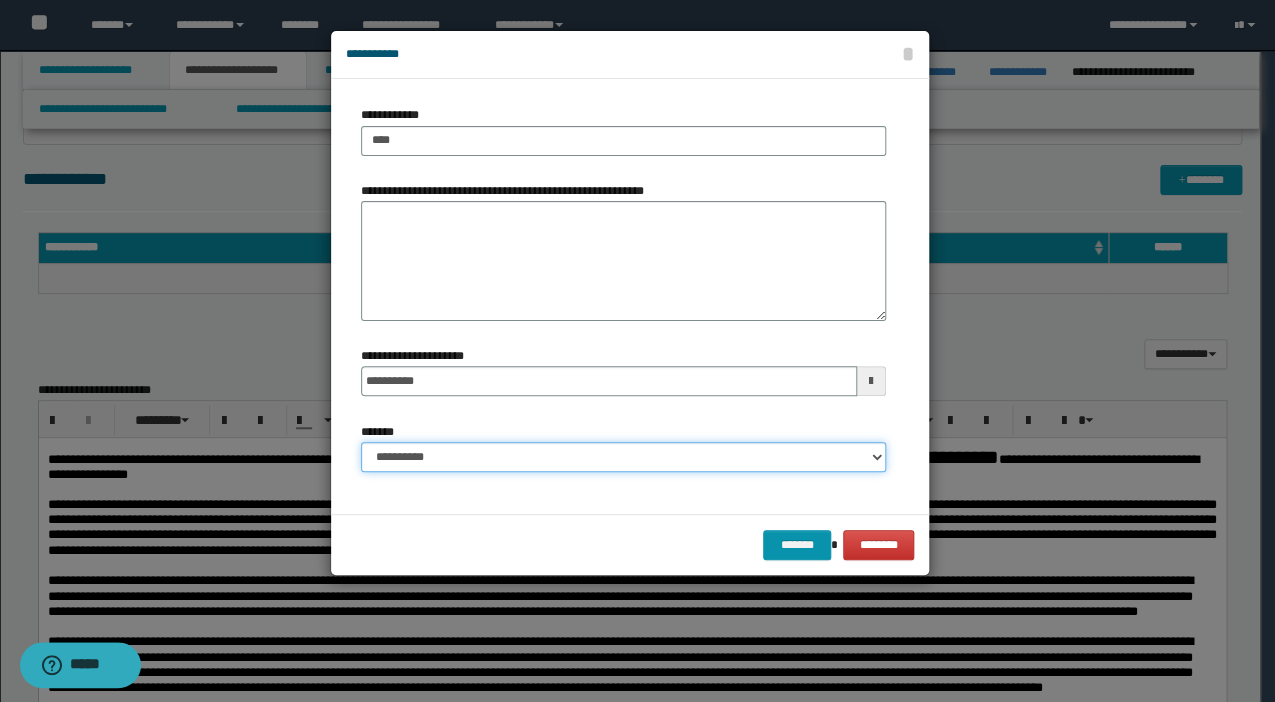 click on "**********" at bounding box center [623, 457] 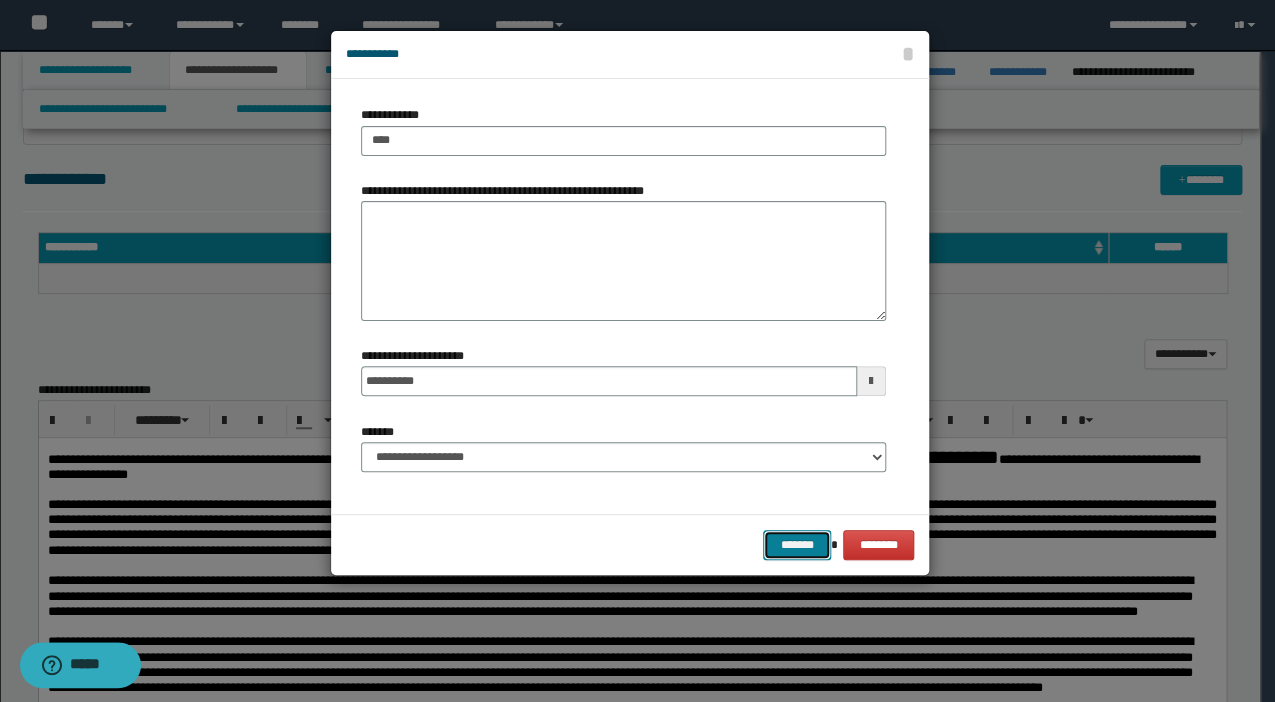 click on "*******" at bounding box center [796, 545] 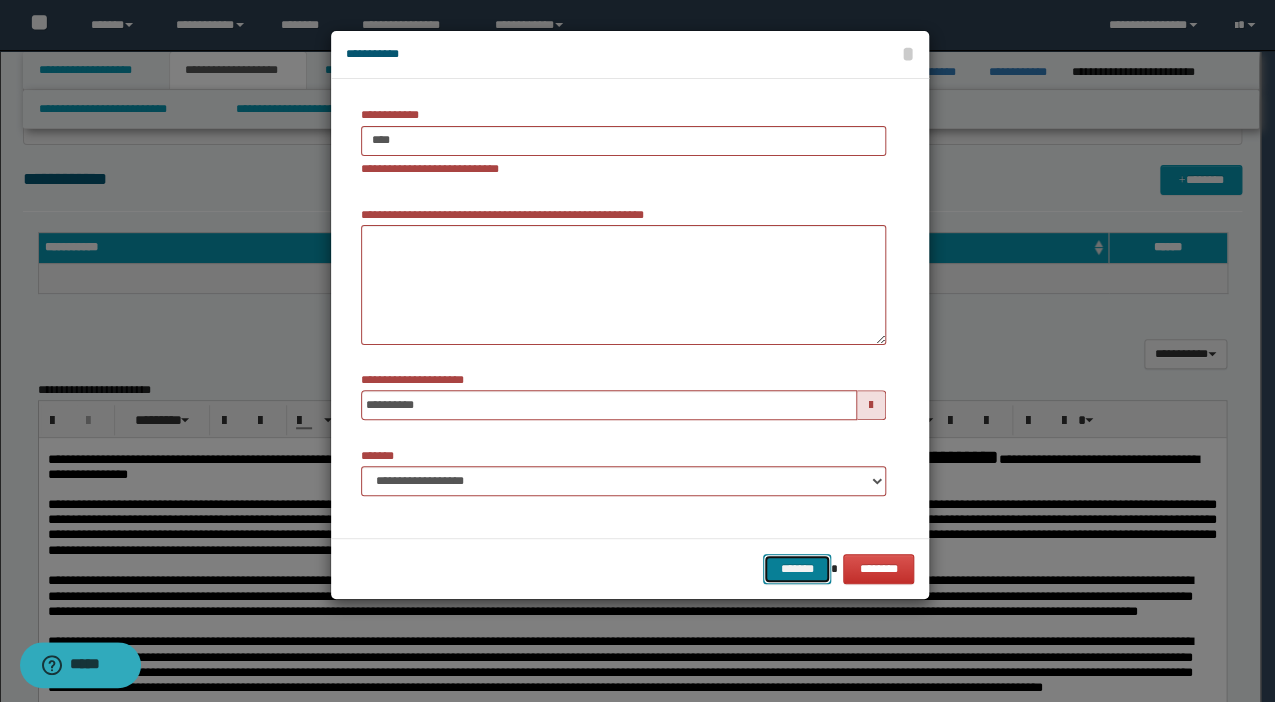 click on "*******" at bounding box center (796, 569) 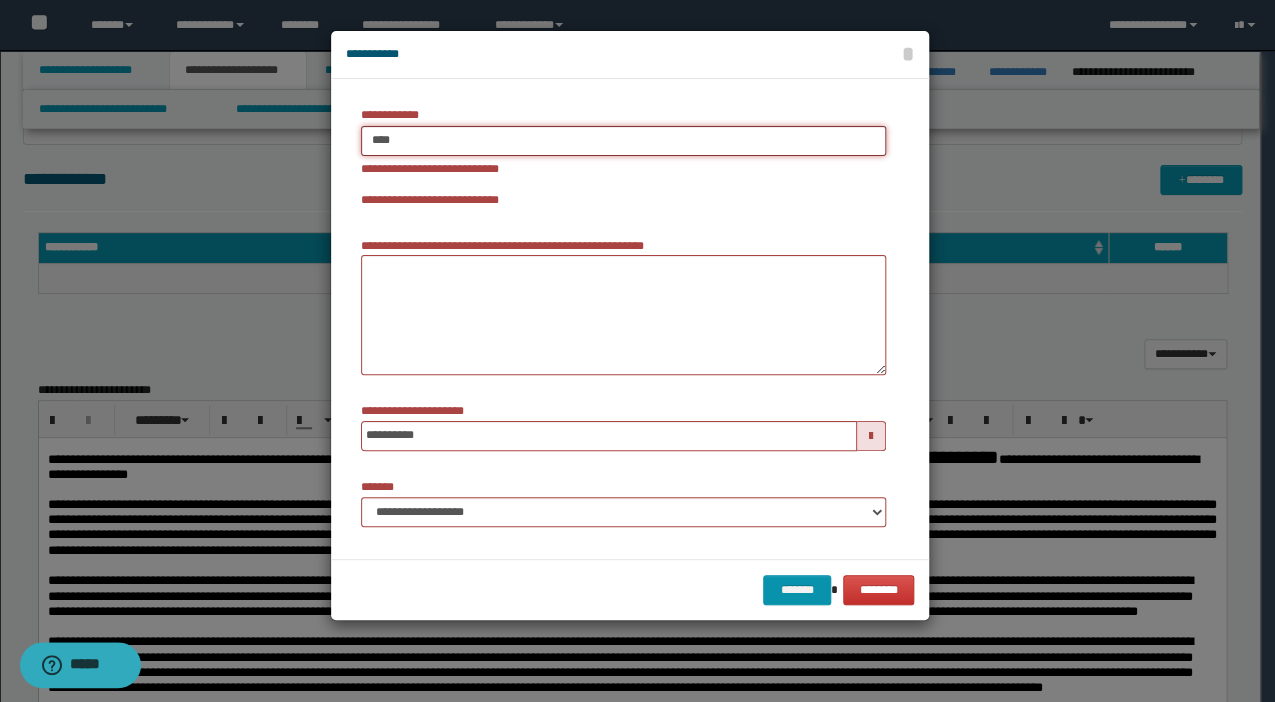 type on "****" 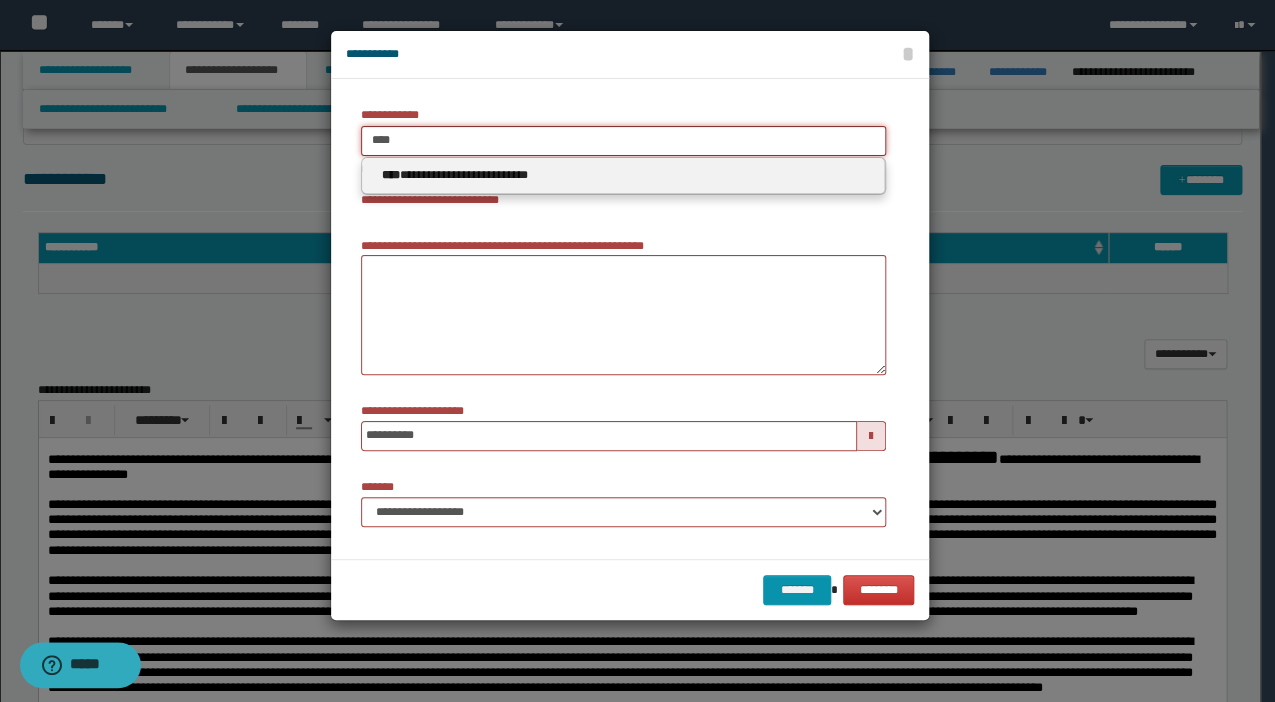 click on "****" at bounding box center [623, 141] 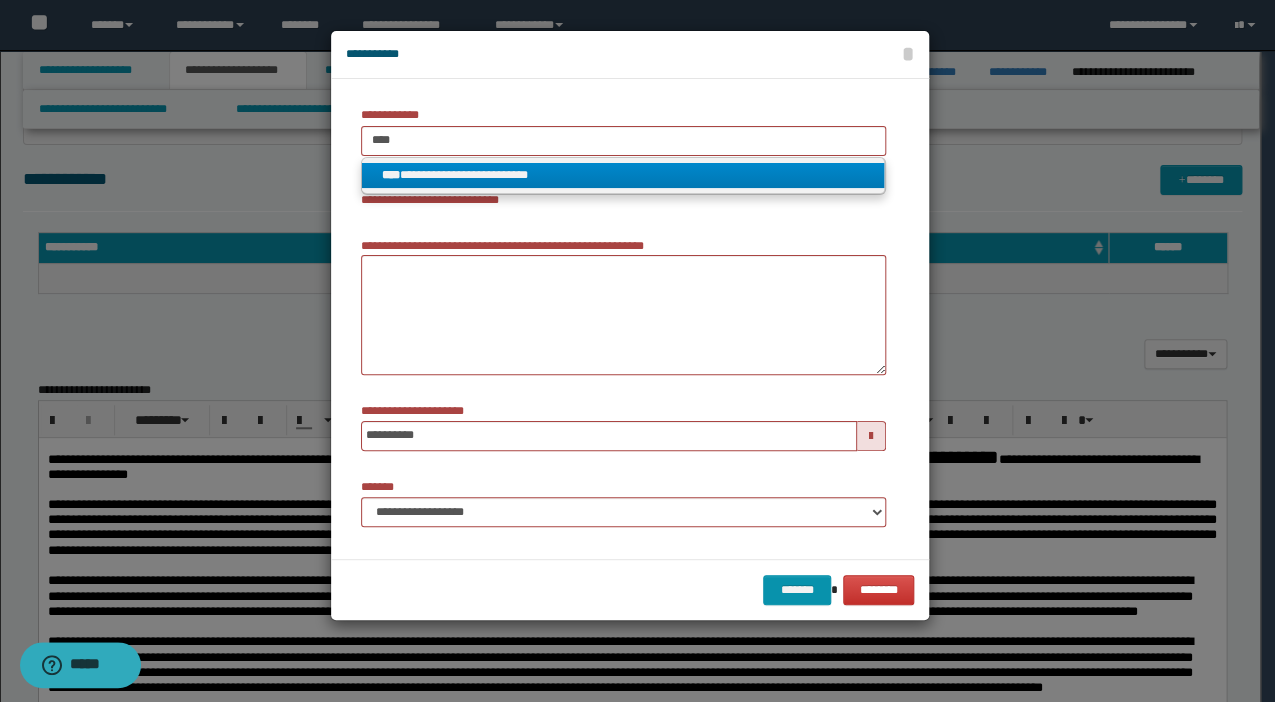 click on "**********" at bounding box center (623, 175) 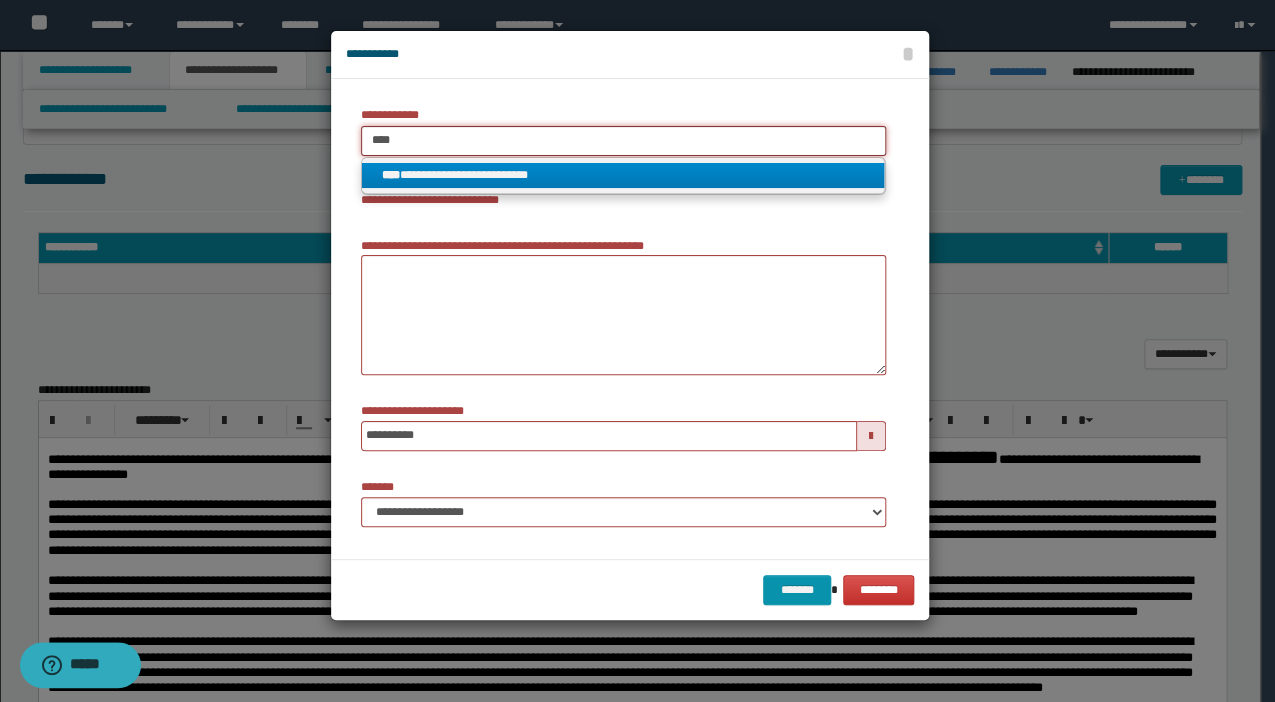 type 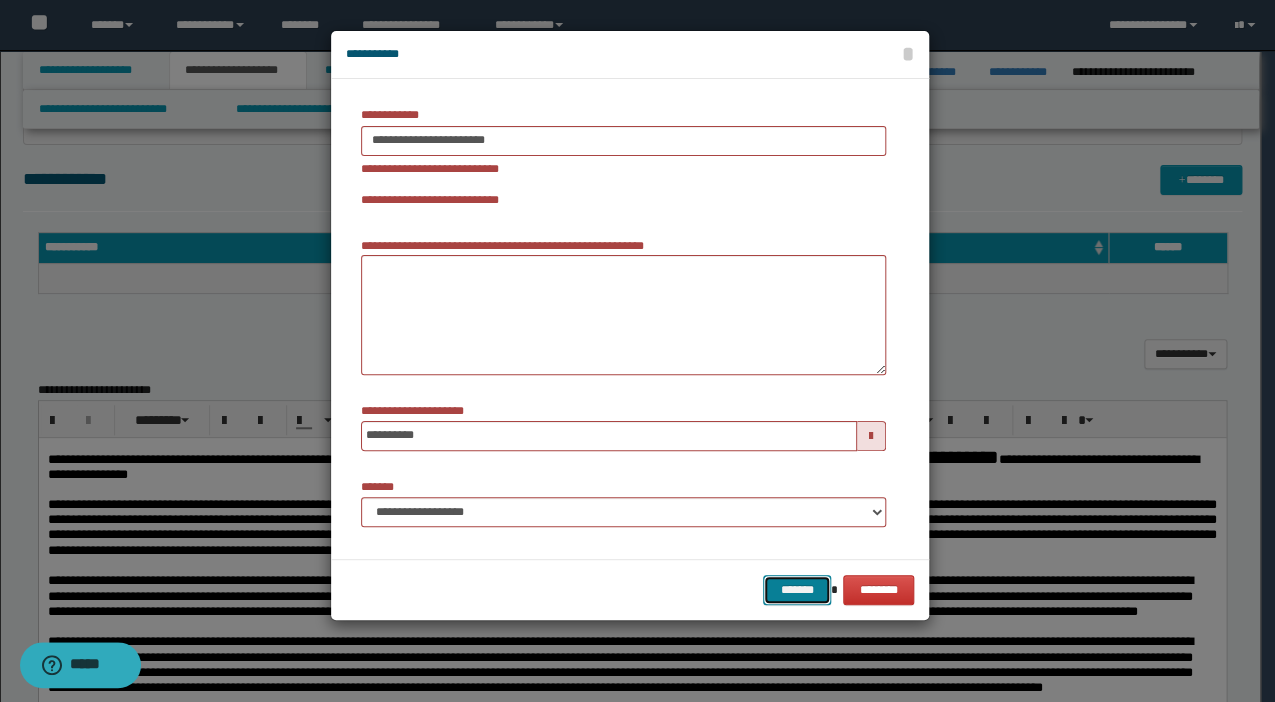 click on "*******" at bounding box center [796, 590] 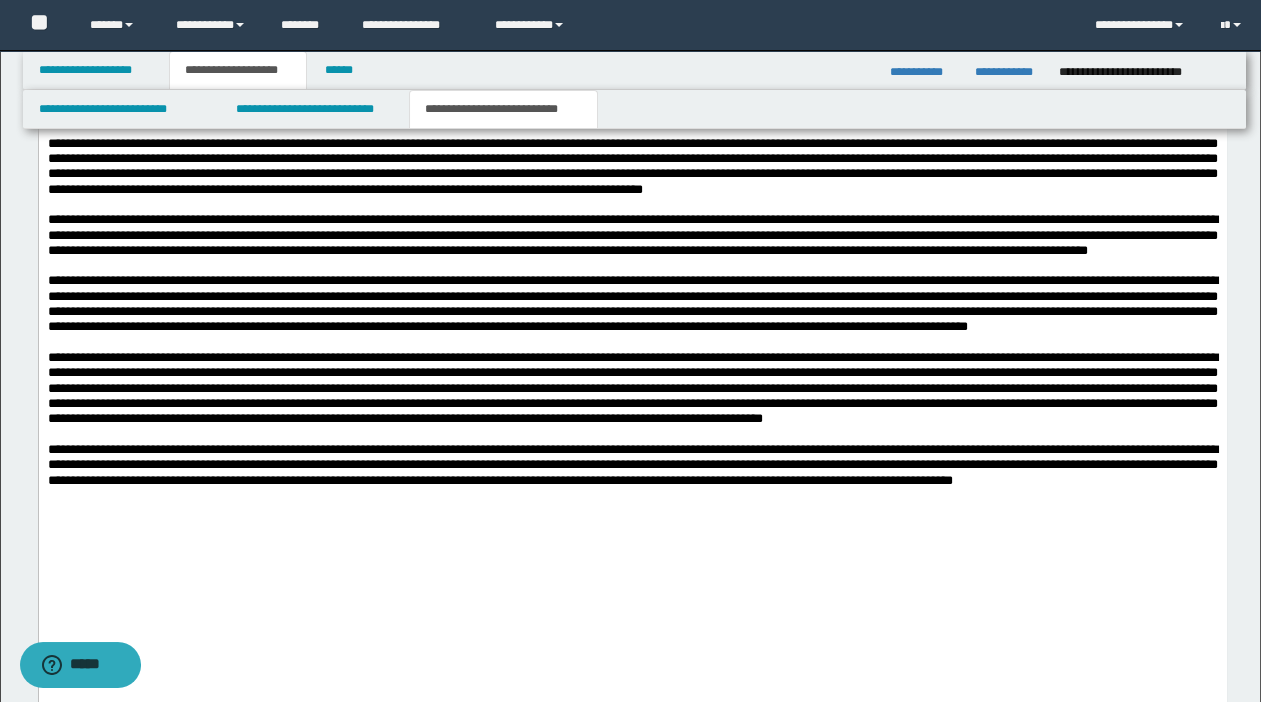 scroll, scrollTop: 752, scrollLeft: 0, axis: vertical 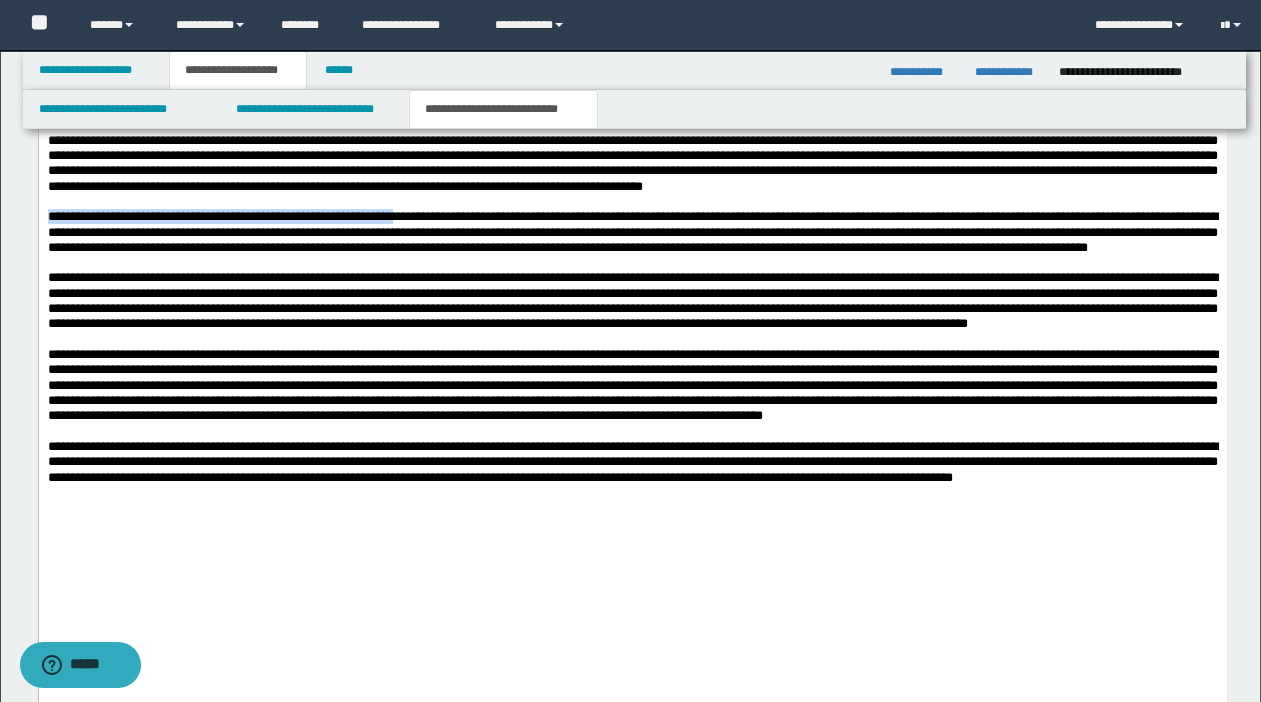 drag, startPoint x: 477, startPoint y: 233, endPoint x: -1, endPoint y: 231, distance: 478.00418 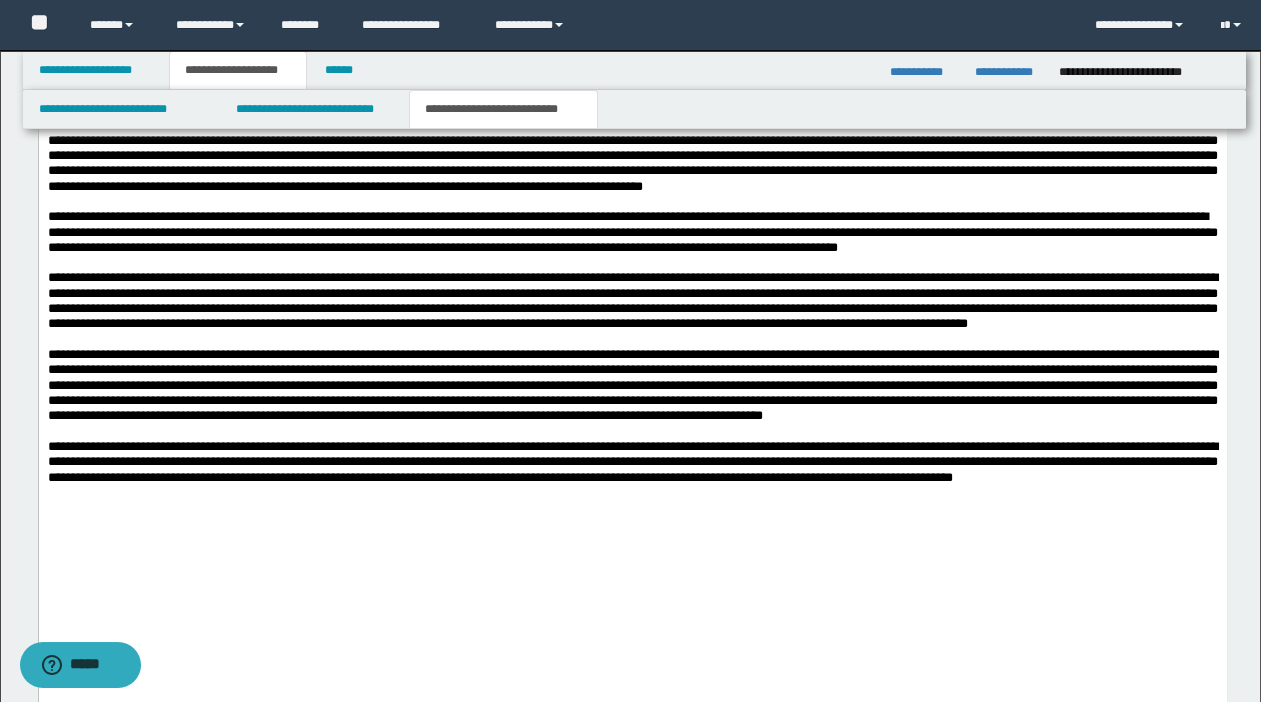 click on "**********" at bounding box center [632, 231] 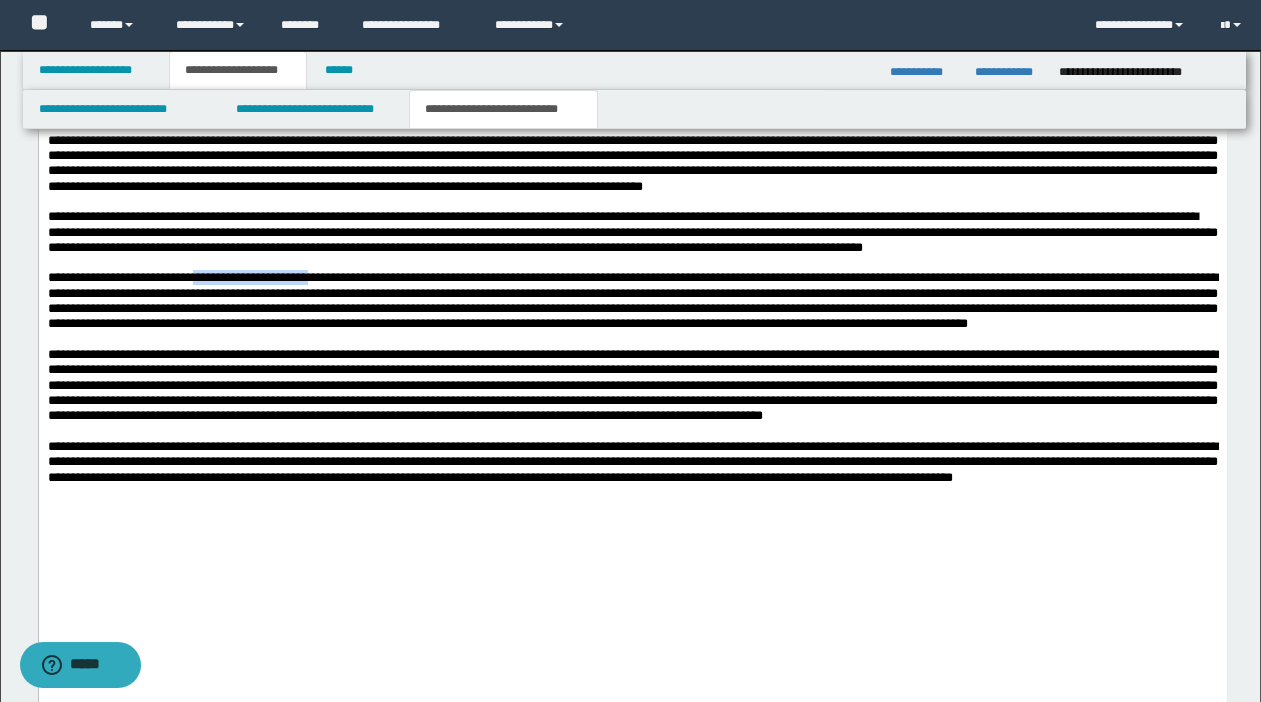 drag, startPoint x: 221, startPoint y: 307, endPoint x: 359, endPoint y: 310, distance: 138.03261 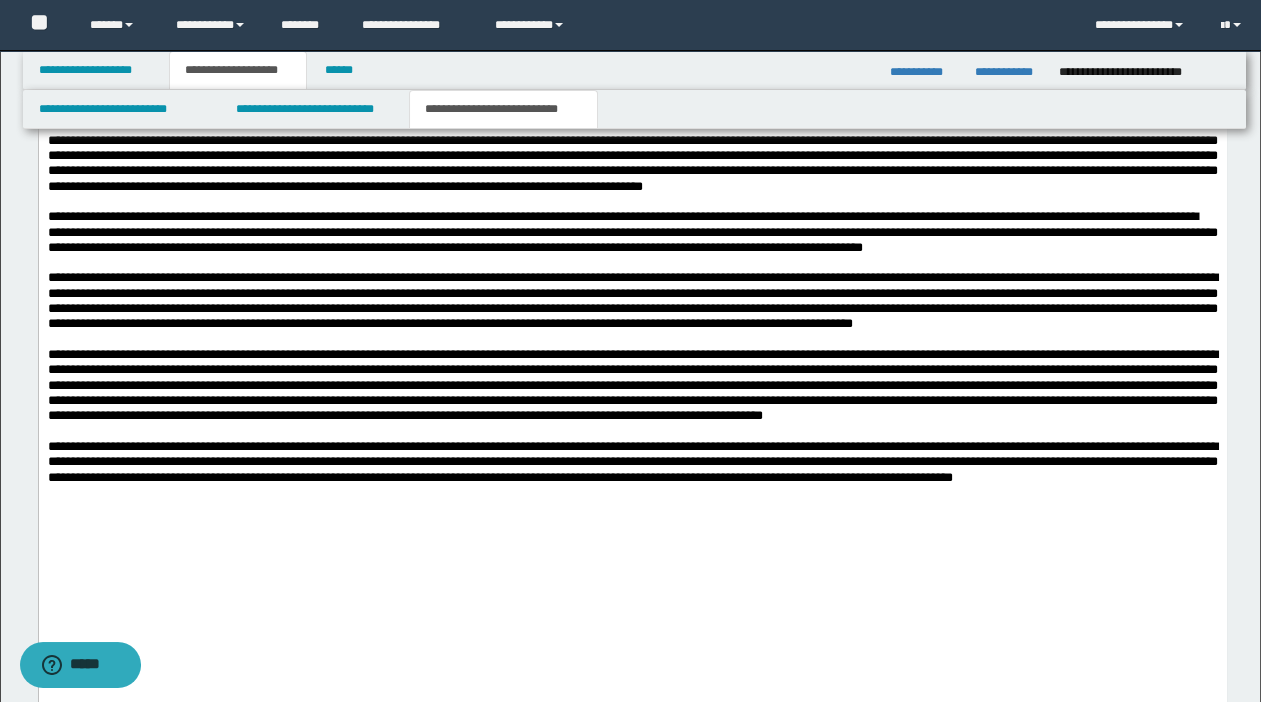 click on "**********" at bounding box center (632, 231) 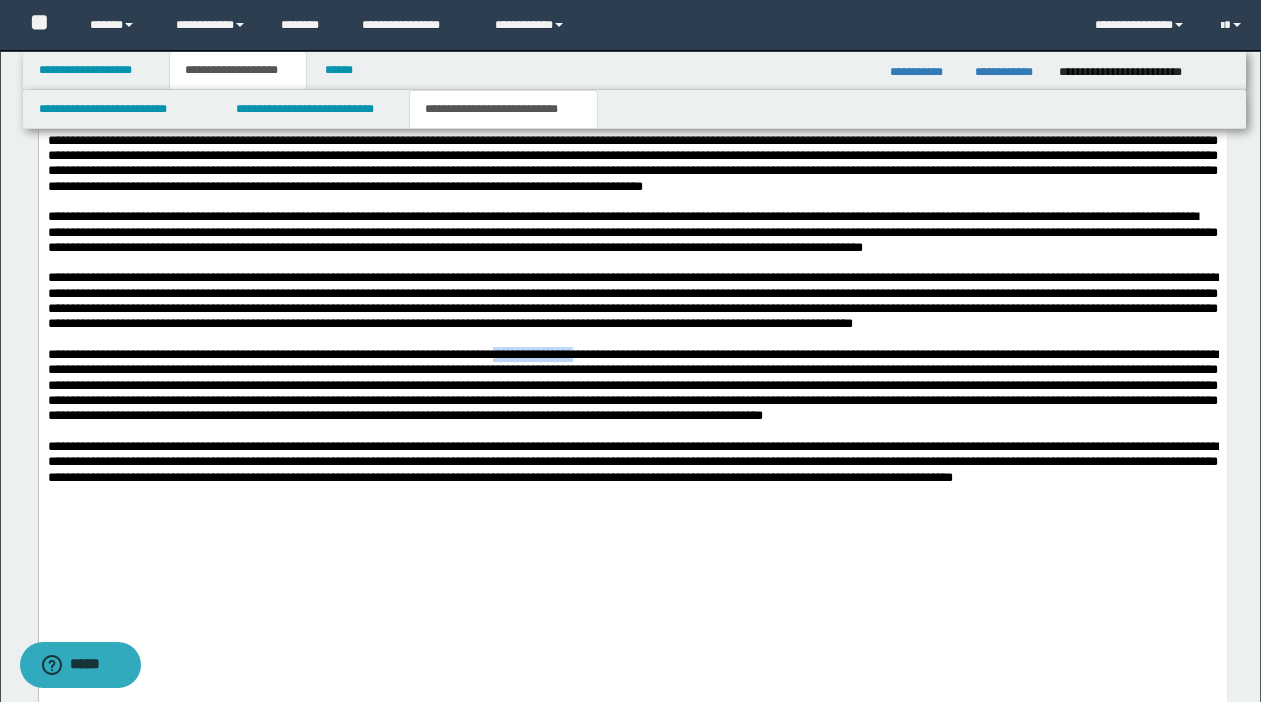 drag, startPoint x: 677, startPoint y: 398, endPoint x: 580, endPoint y: 403, distance: 97.128784 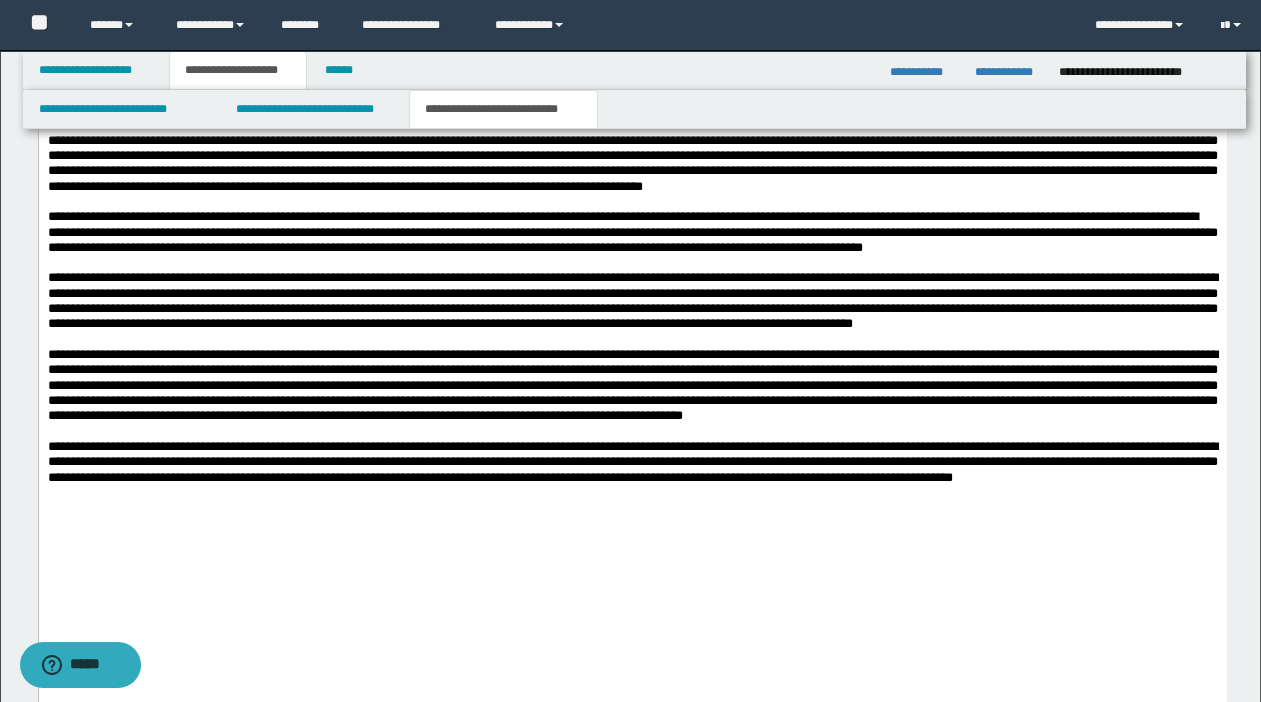 click at bounding box center (632, 430) 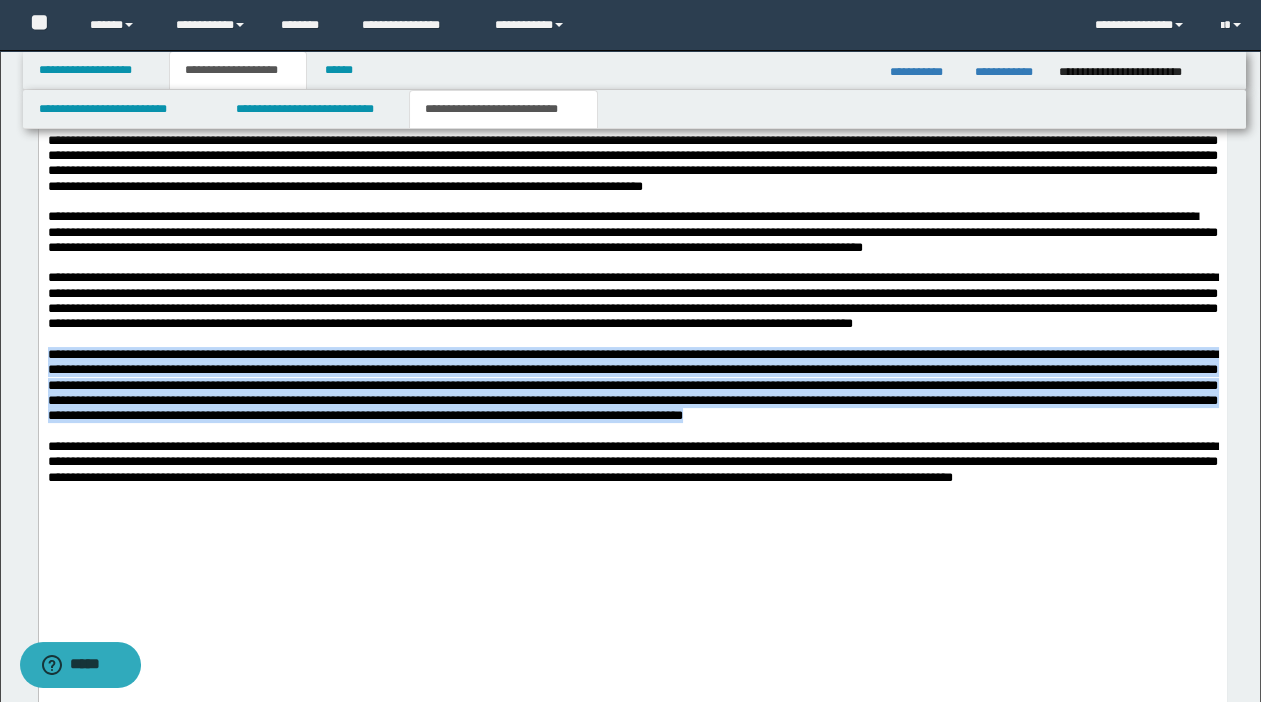 drag, startPoint x: 612, startPoint y: 466, endPoint x: 11, endPoint y: 408, distance: 603.7922 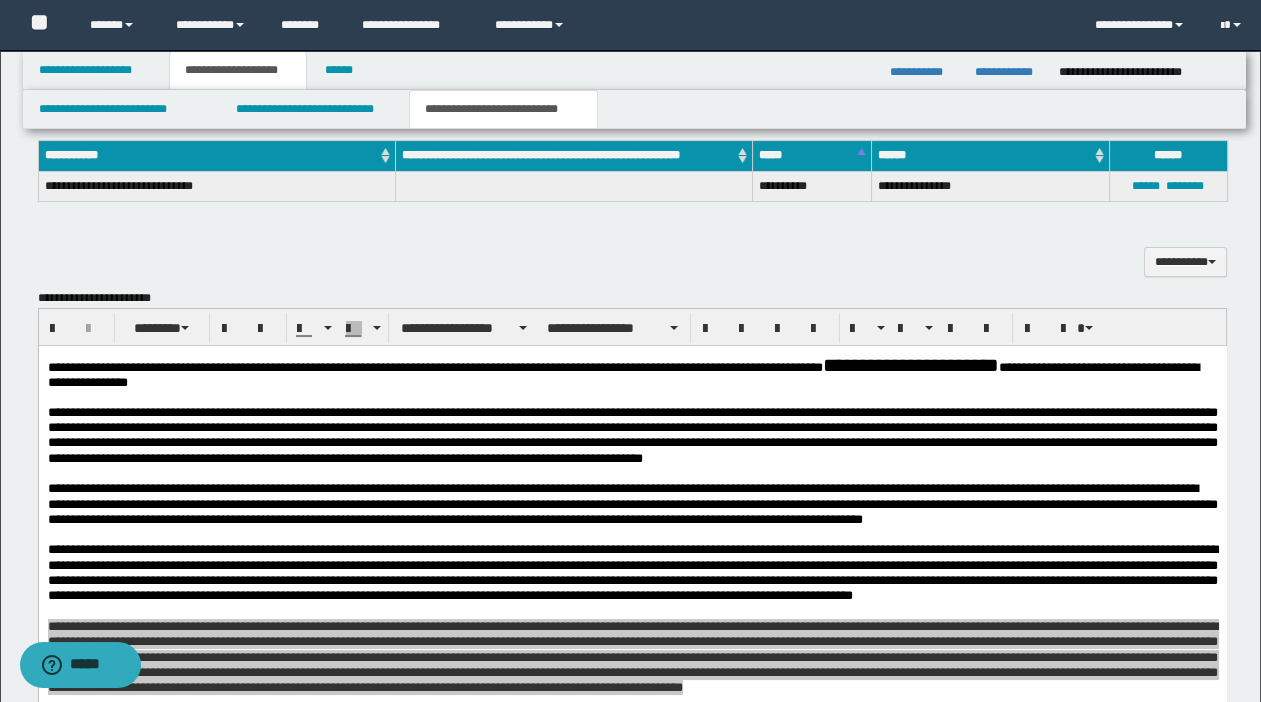 scroll, scrollTop: 366, scrollLeft: 0, axis: vertical 